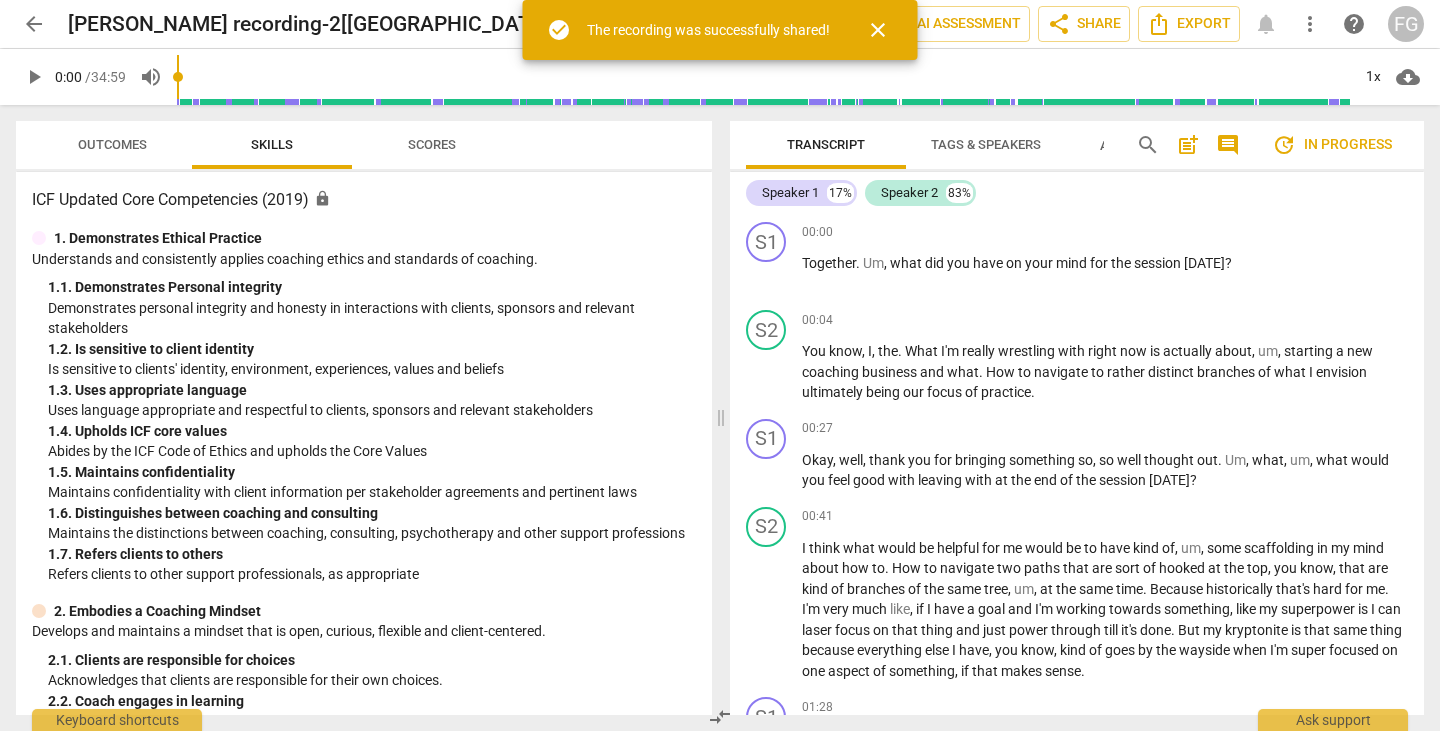 scroll, scrollTop: 0, scrollLeft: 0, axis: both 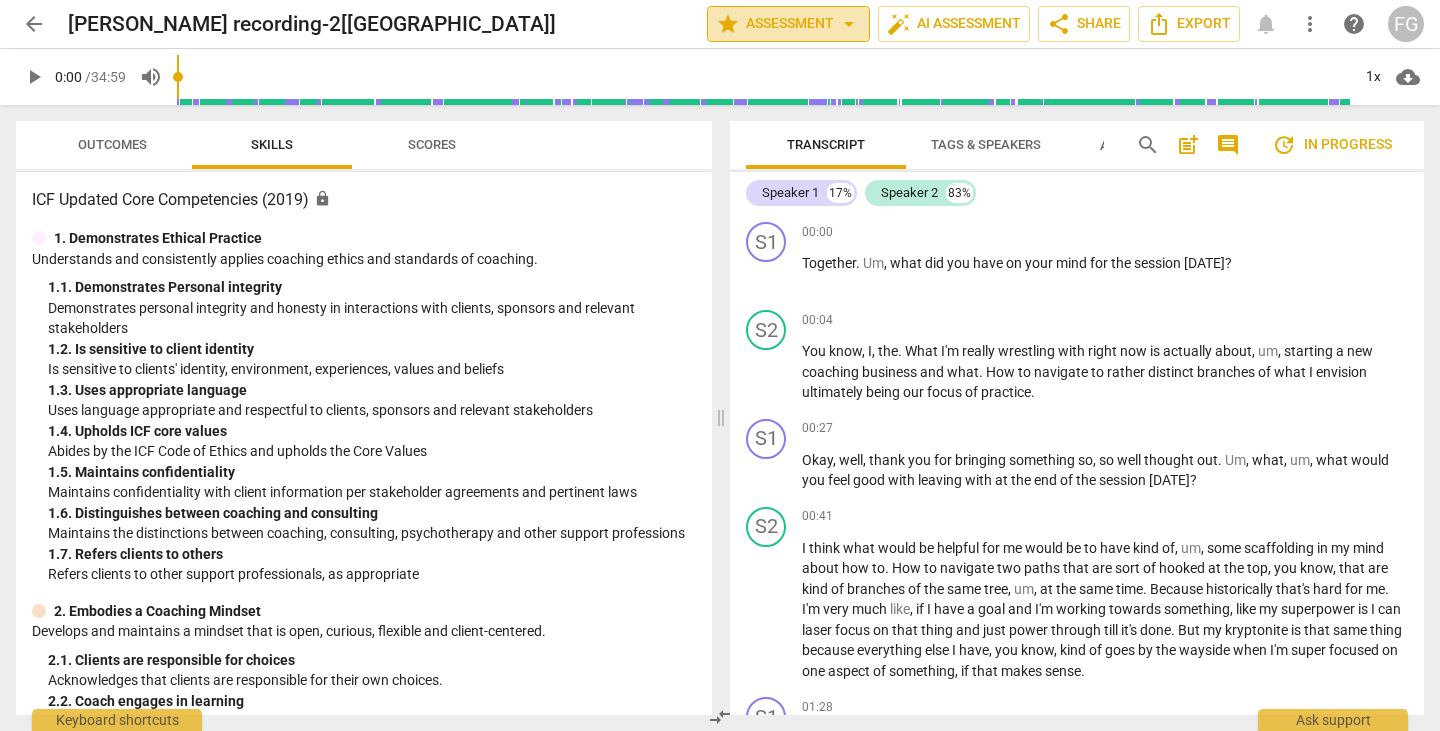 click on "star    Assessment   arrow_drop_down" at bounding box center [788, 24] 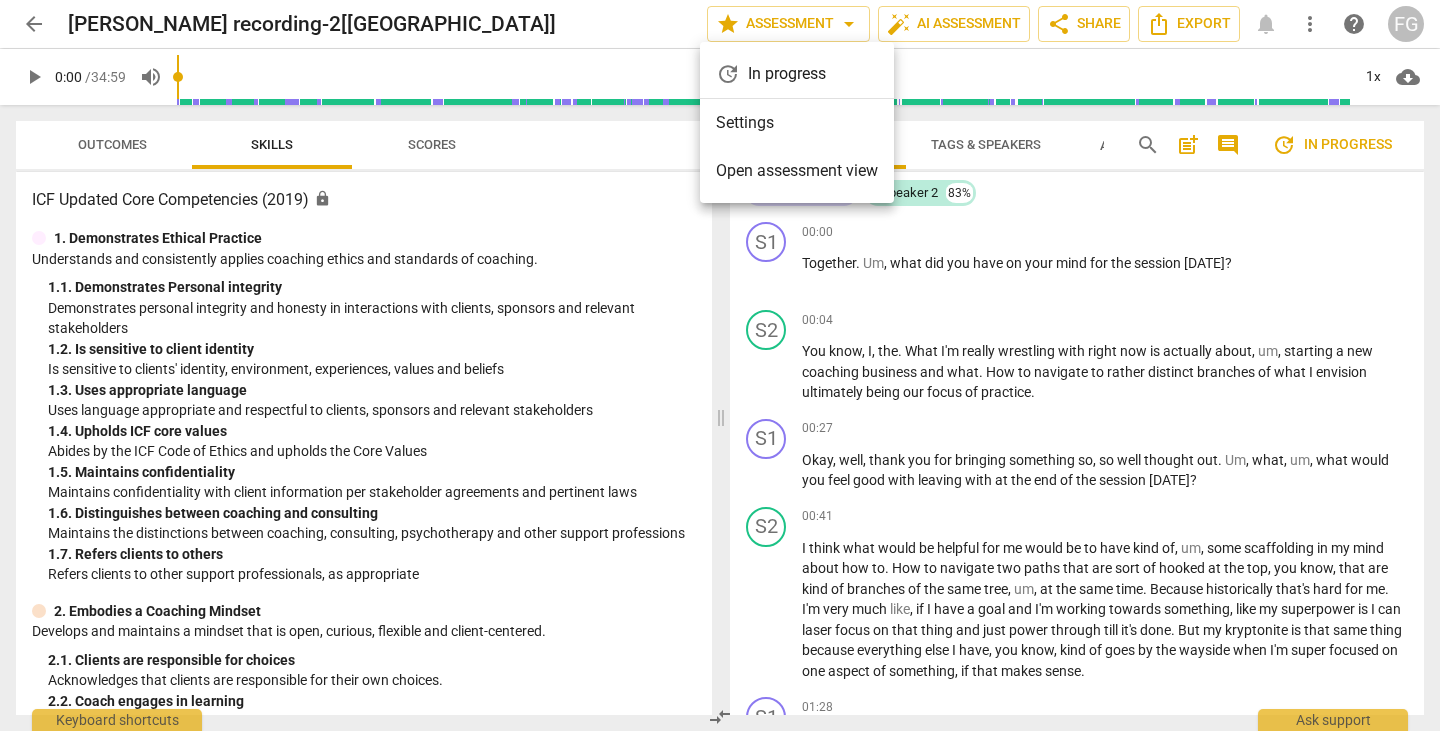click at bounding box center (720, 365) 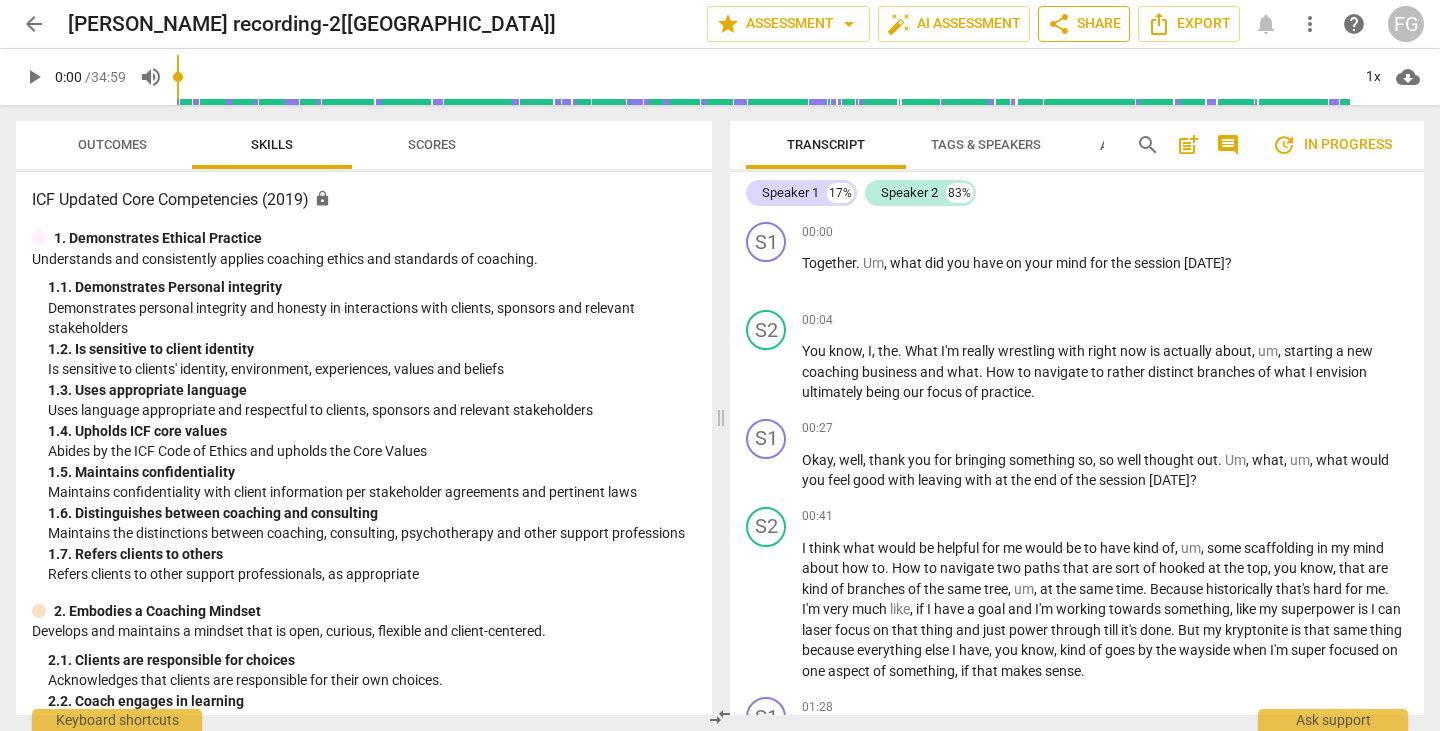 click on "share    Share" at bounding box center [1084, 24] 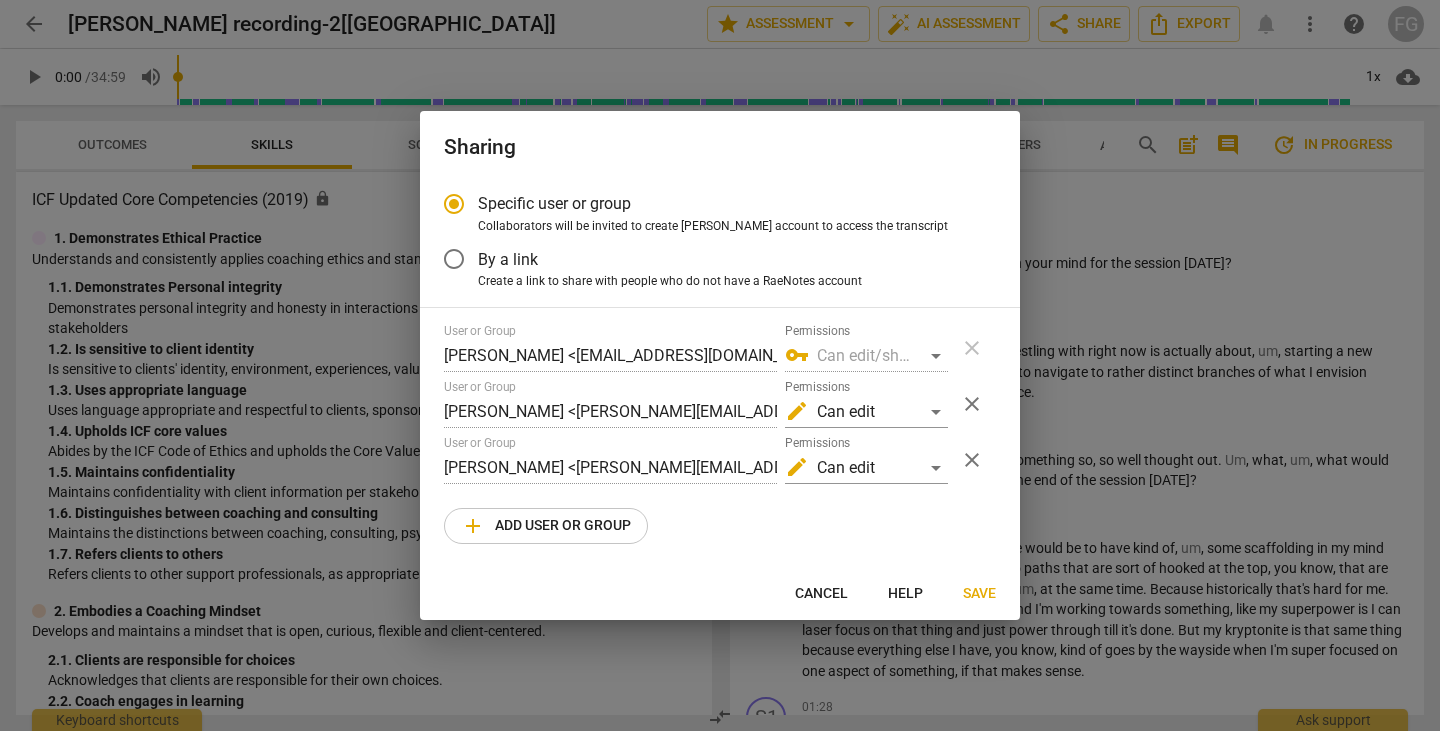 click at bounding box center (720, 365) 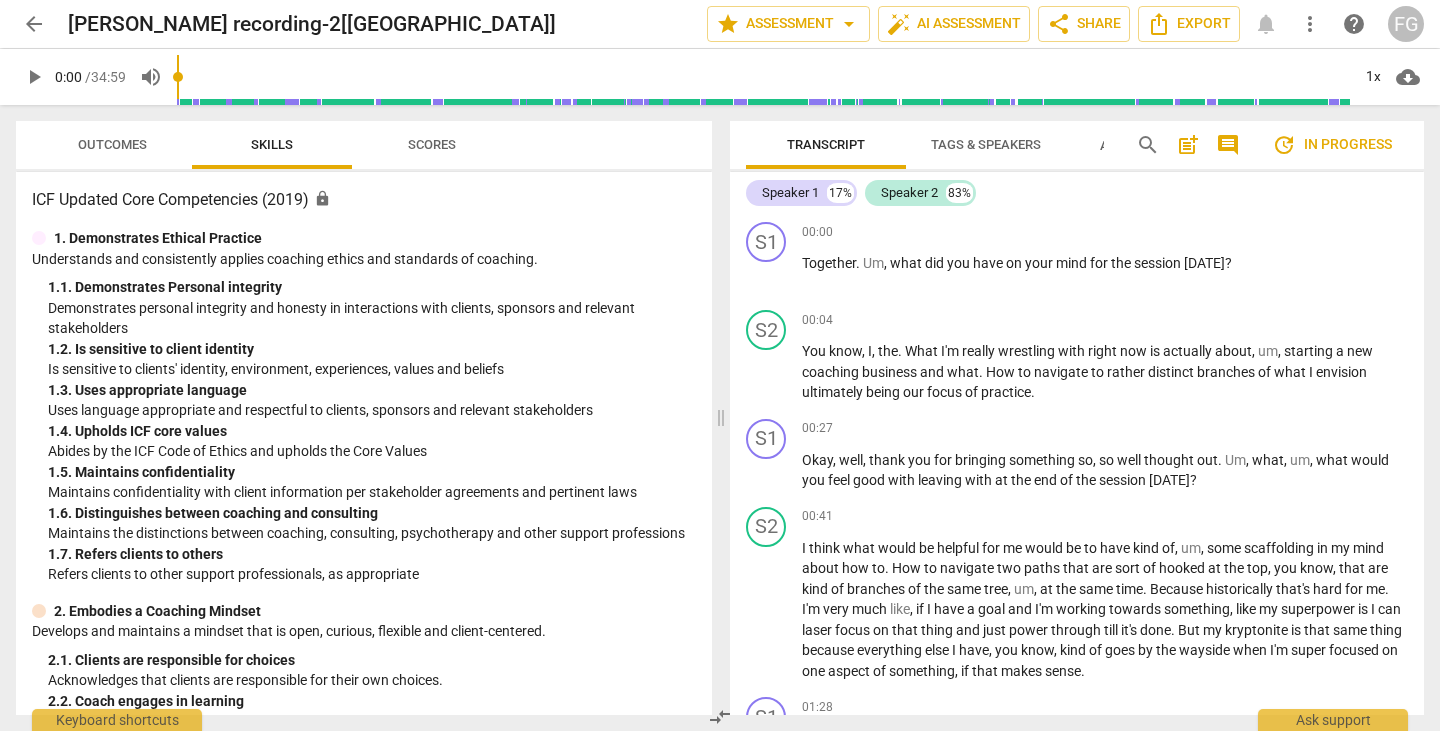 click on "arrow_back" at bounding box center [34, 24] 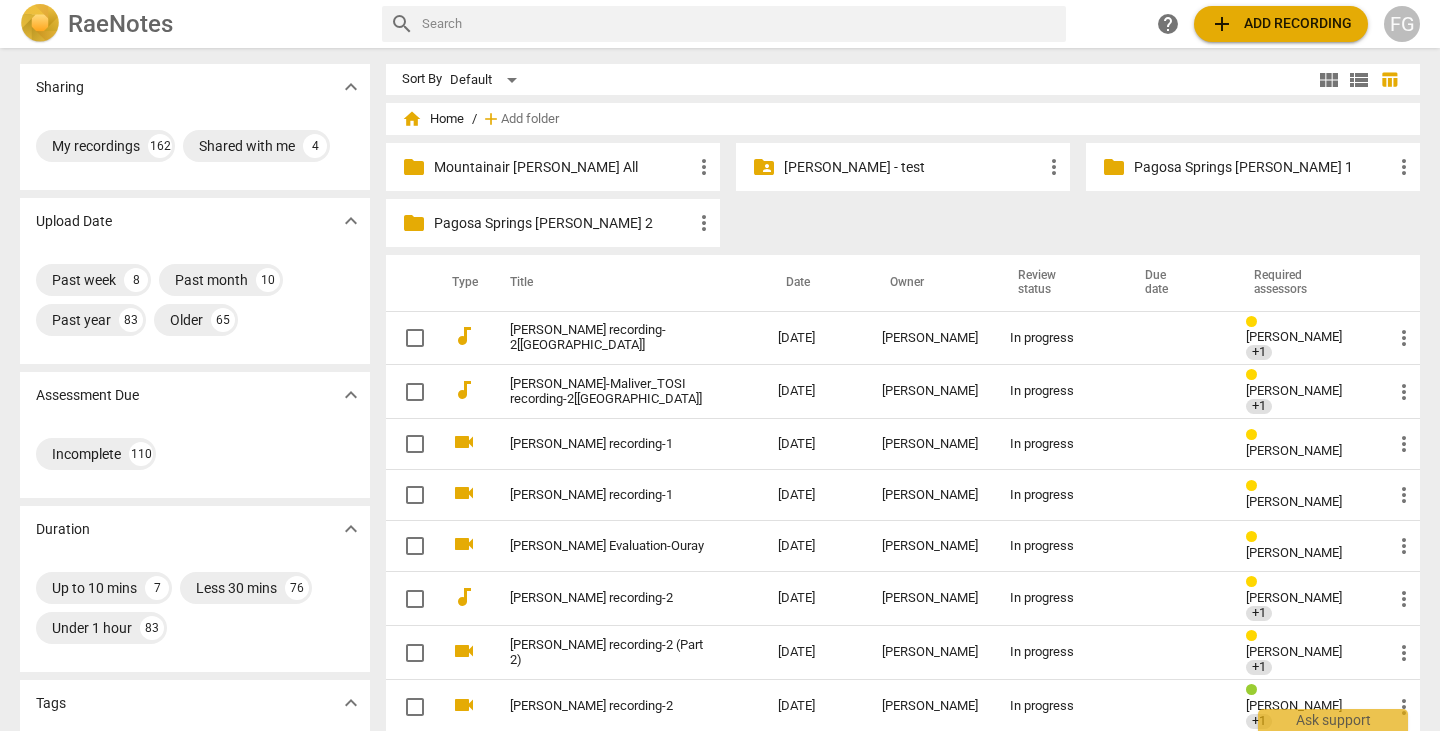 click on "add   Add recording" at bounding box center [1281, 24] 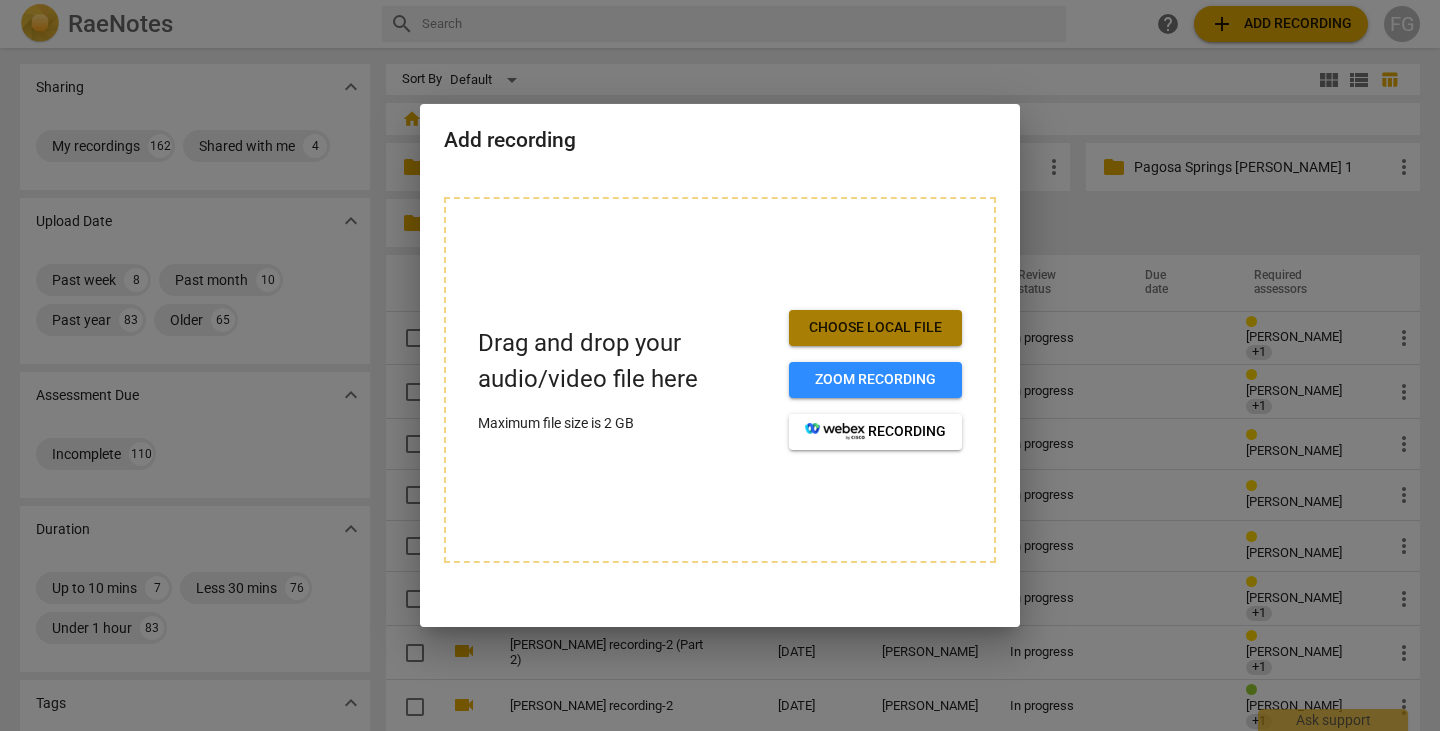 click on "Choose local file" at bounding box center (875, 328) 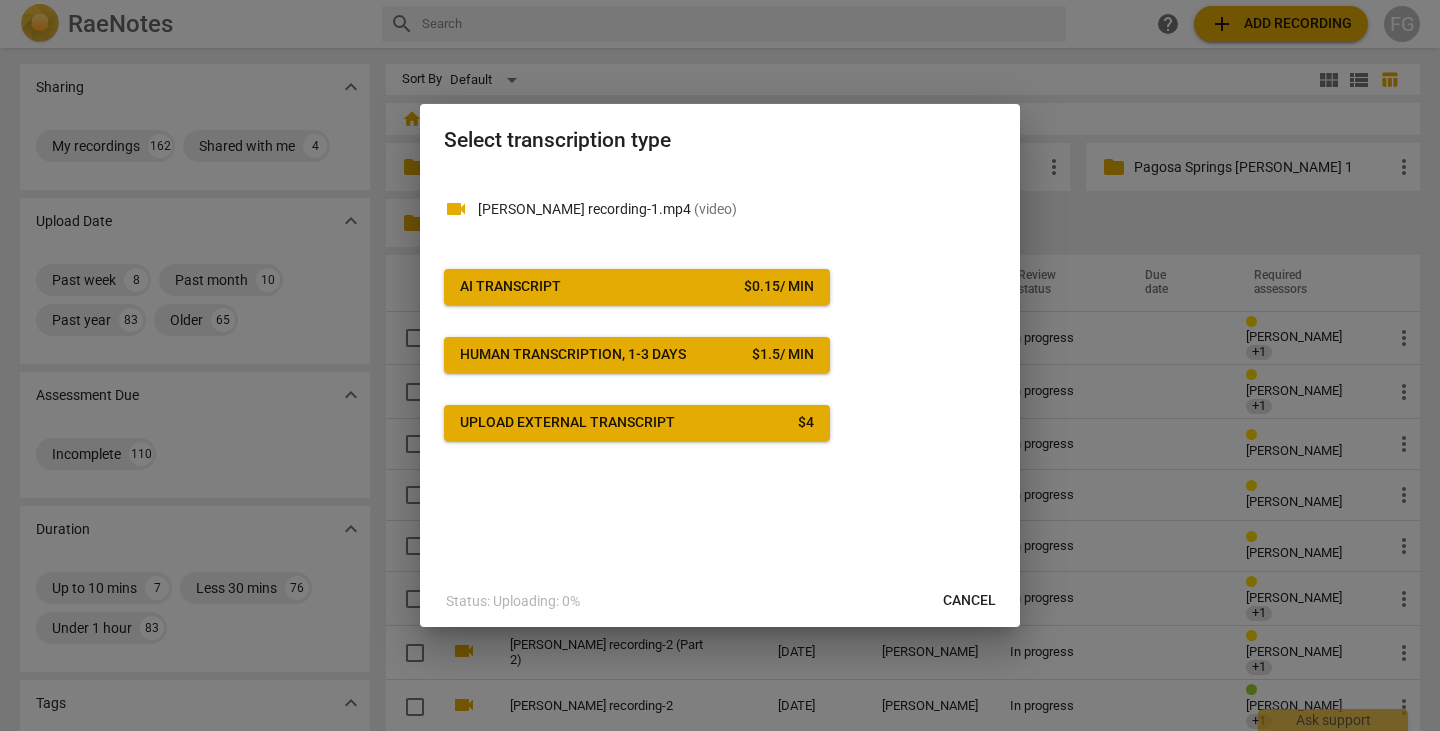 click on "AI Transcript $ 0.15  / min" at bounding box center (637, 287) 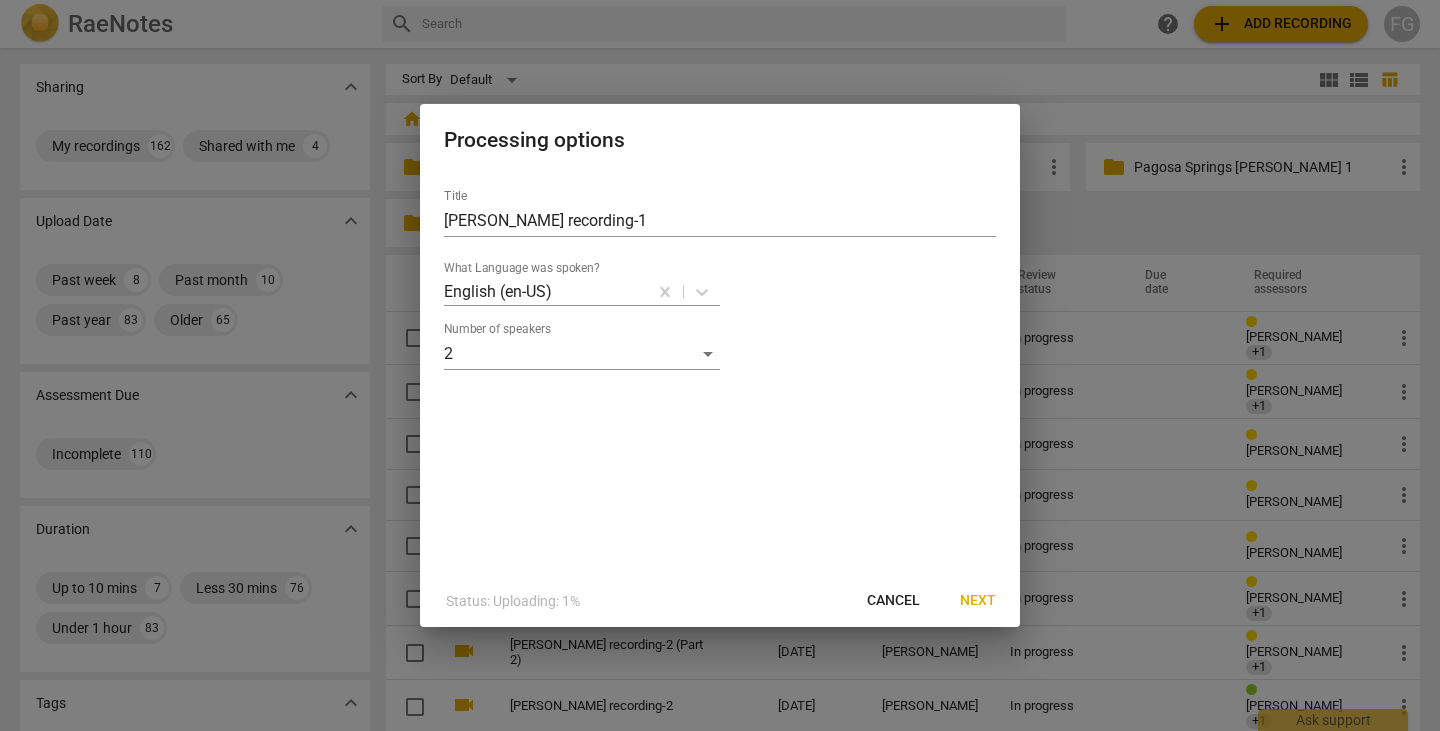 click on "Next" at bounding box center [978, 601] 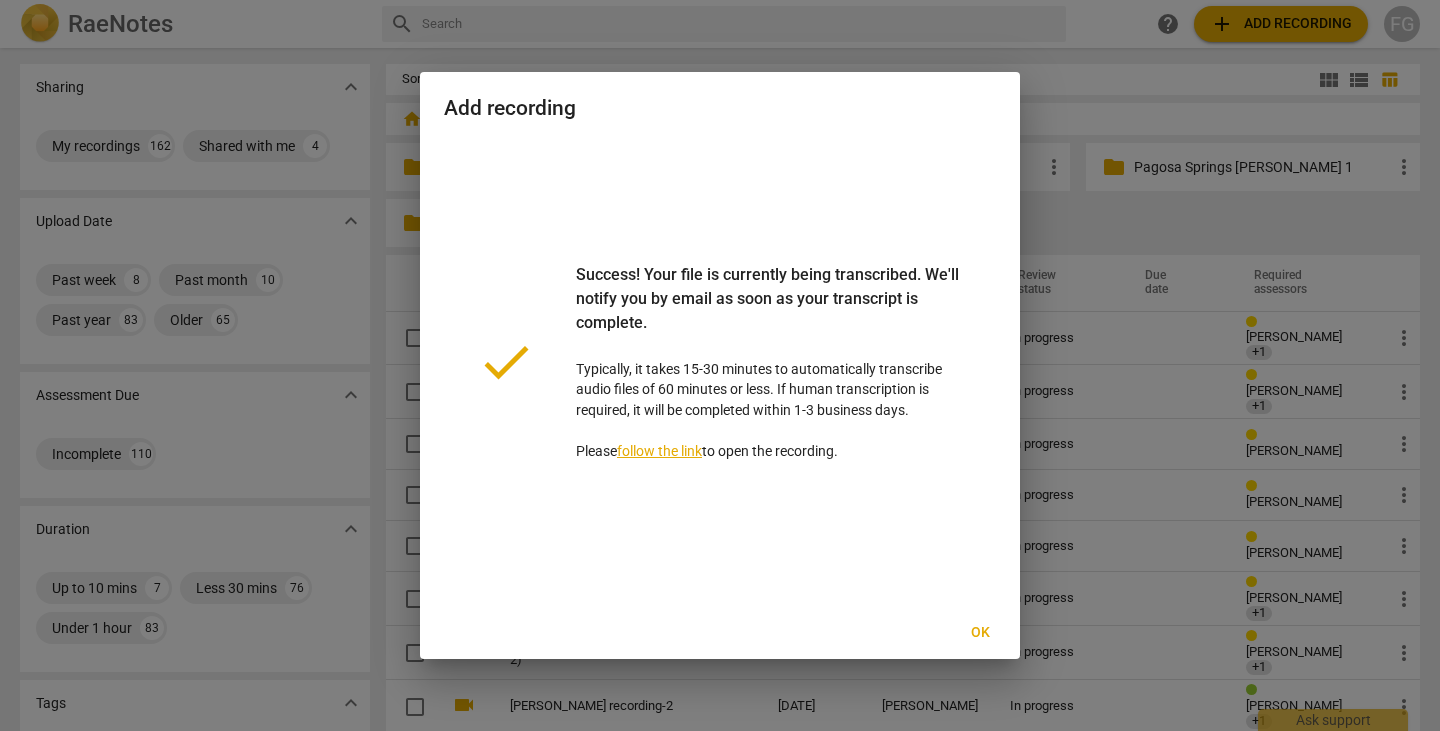 click on "Ok" at bounding box center [980, 633] 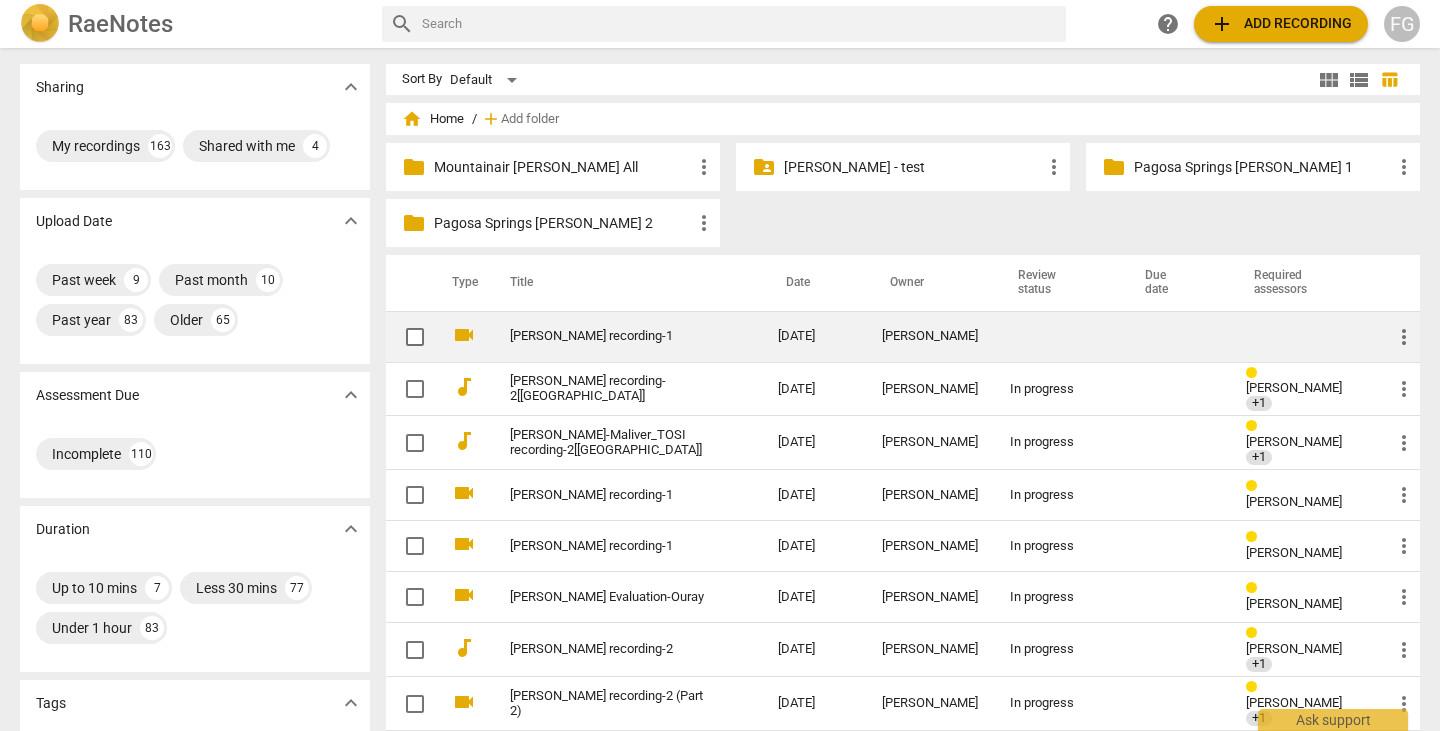 click on "[PERSON_NAME] recording-1" at bounding box center (608, 336) 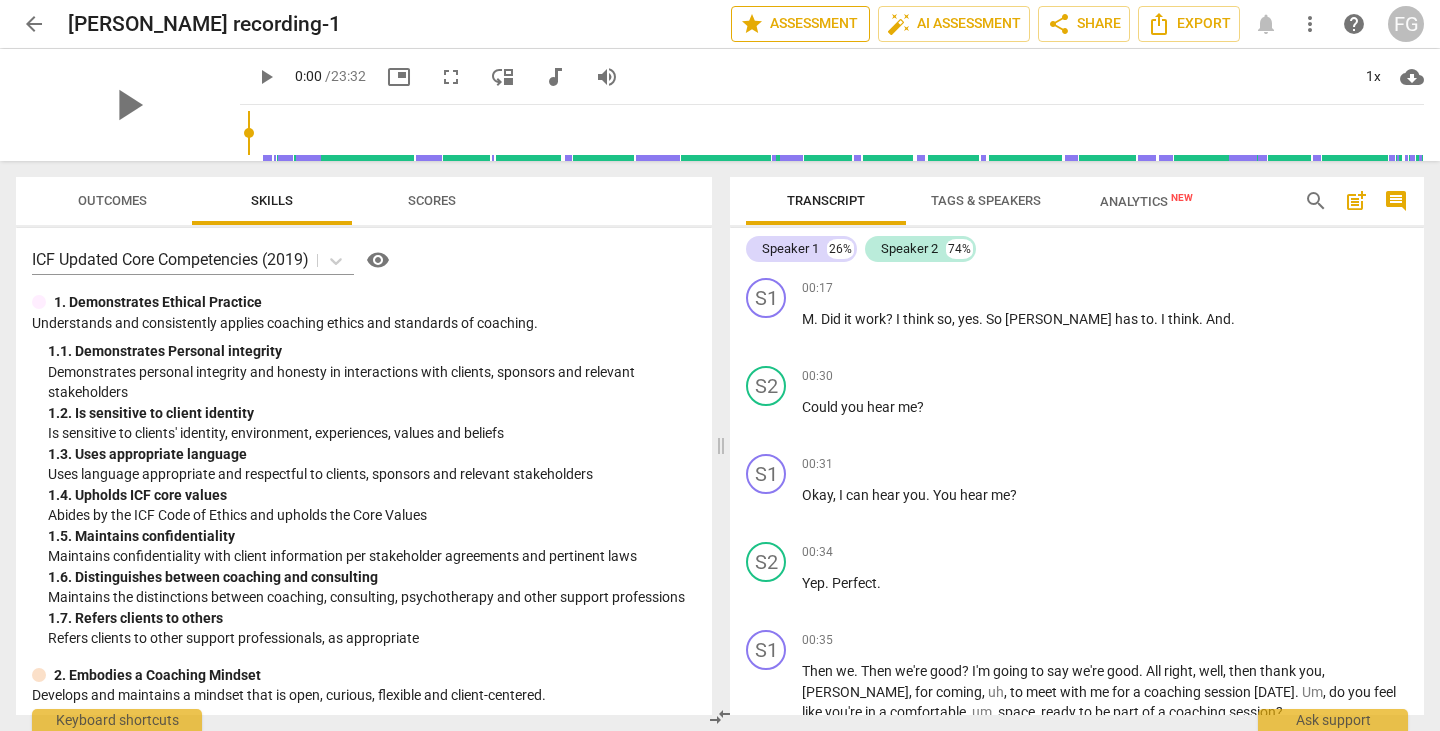 click on "star    Assessment" at bounding box center (800, 24) 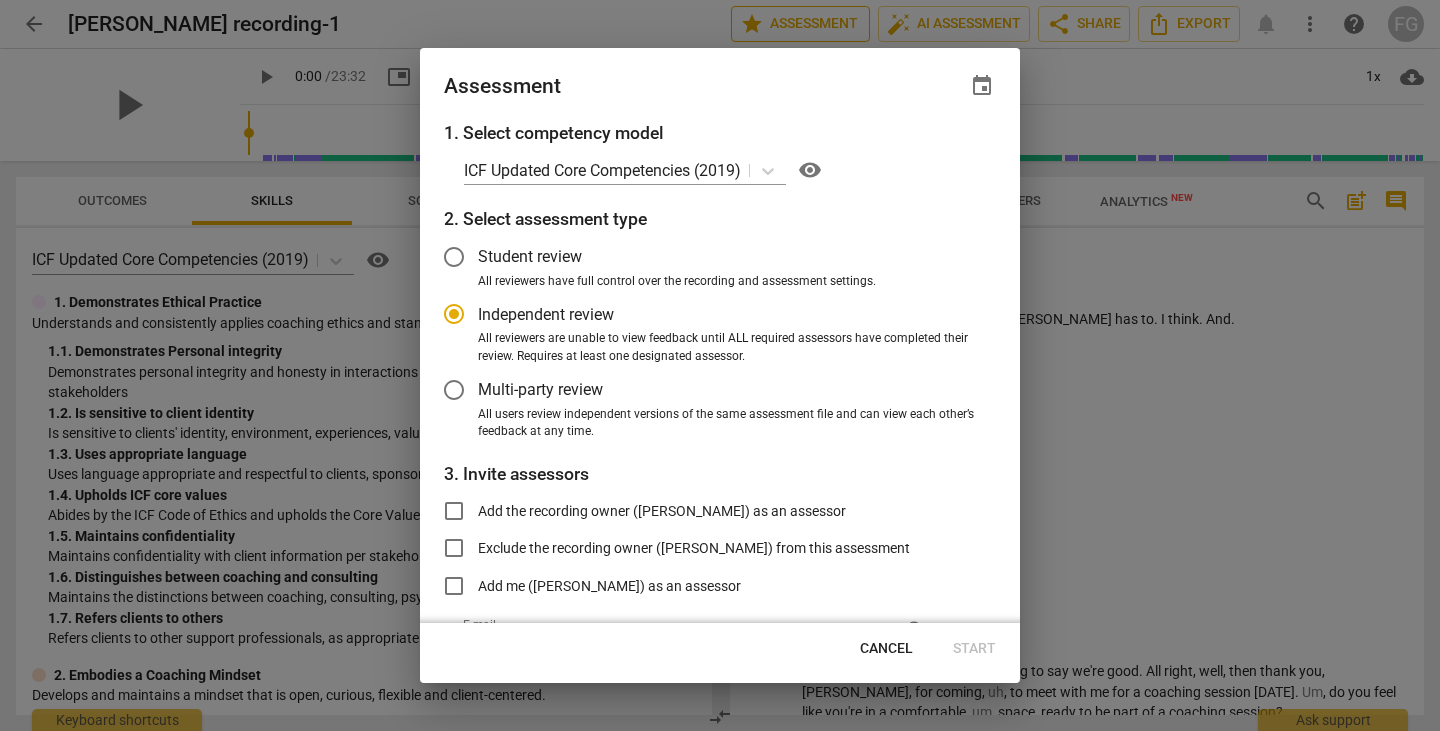 radio on "false" 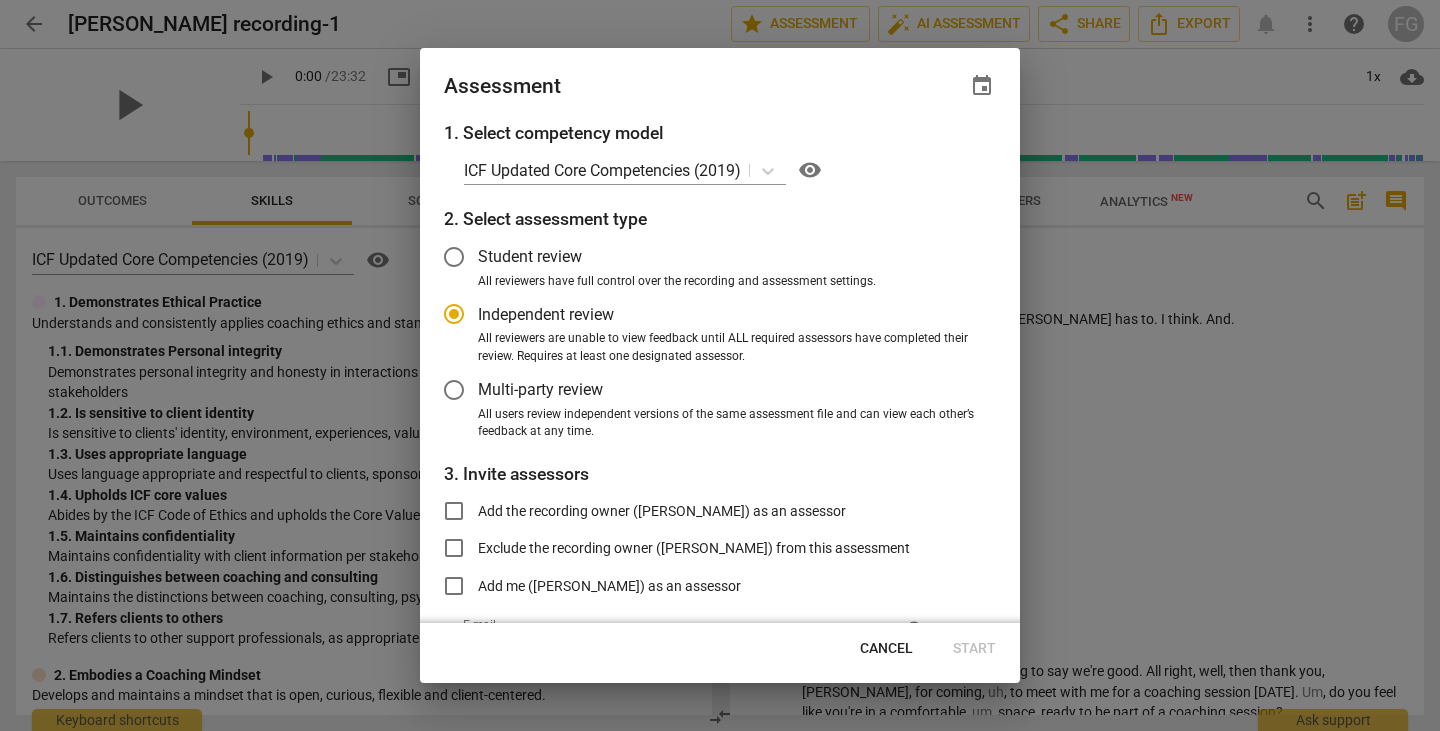 click on "All users review independent versions of the same assessment file and can view each other’s feedback at any time." at bounding box center (729, 423) 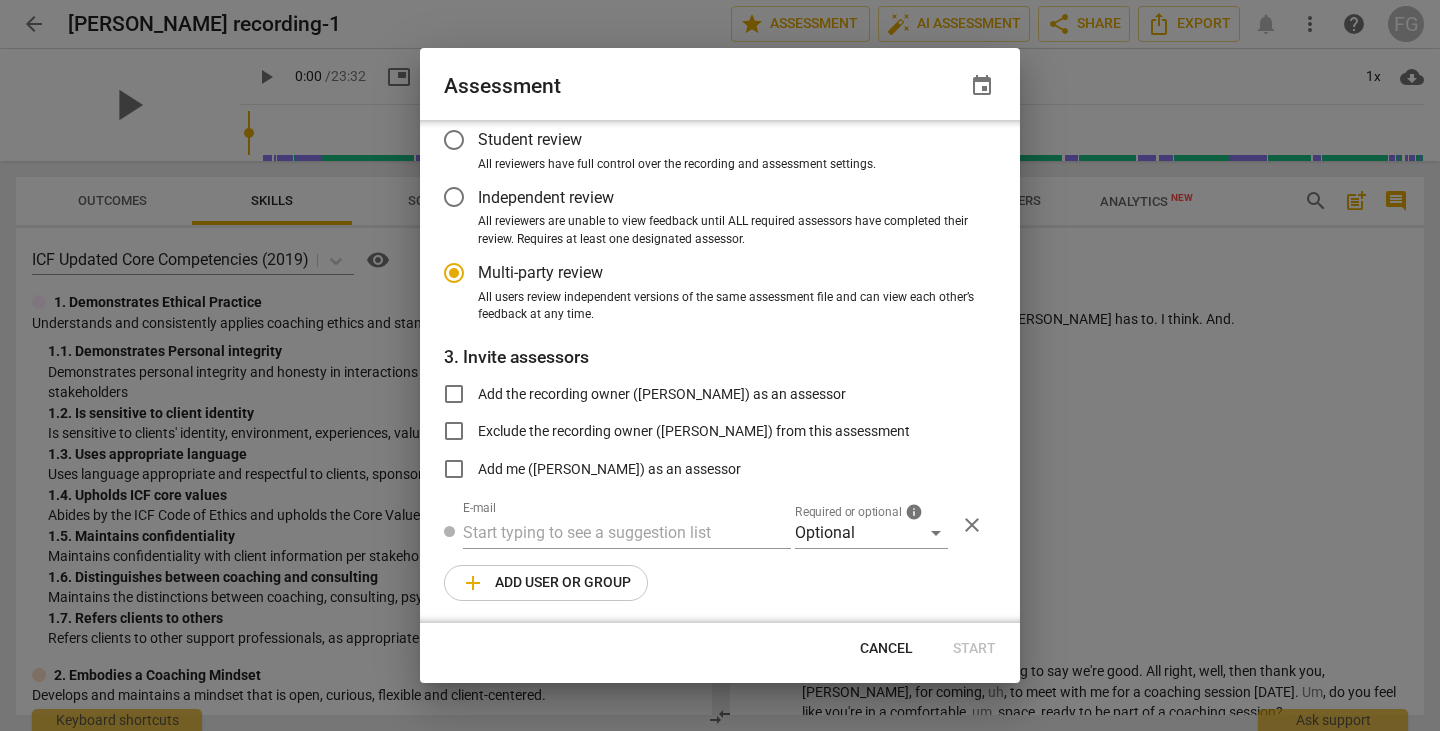 radio on "false" 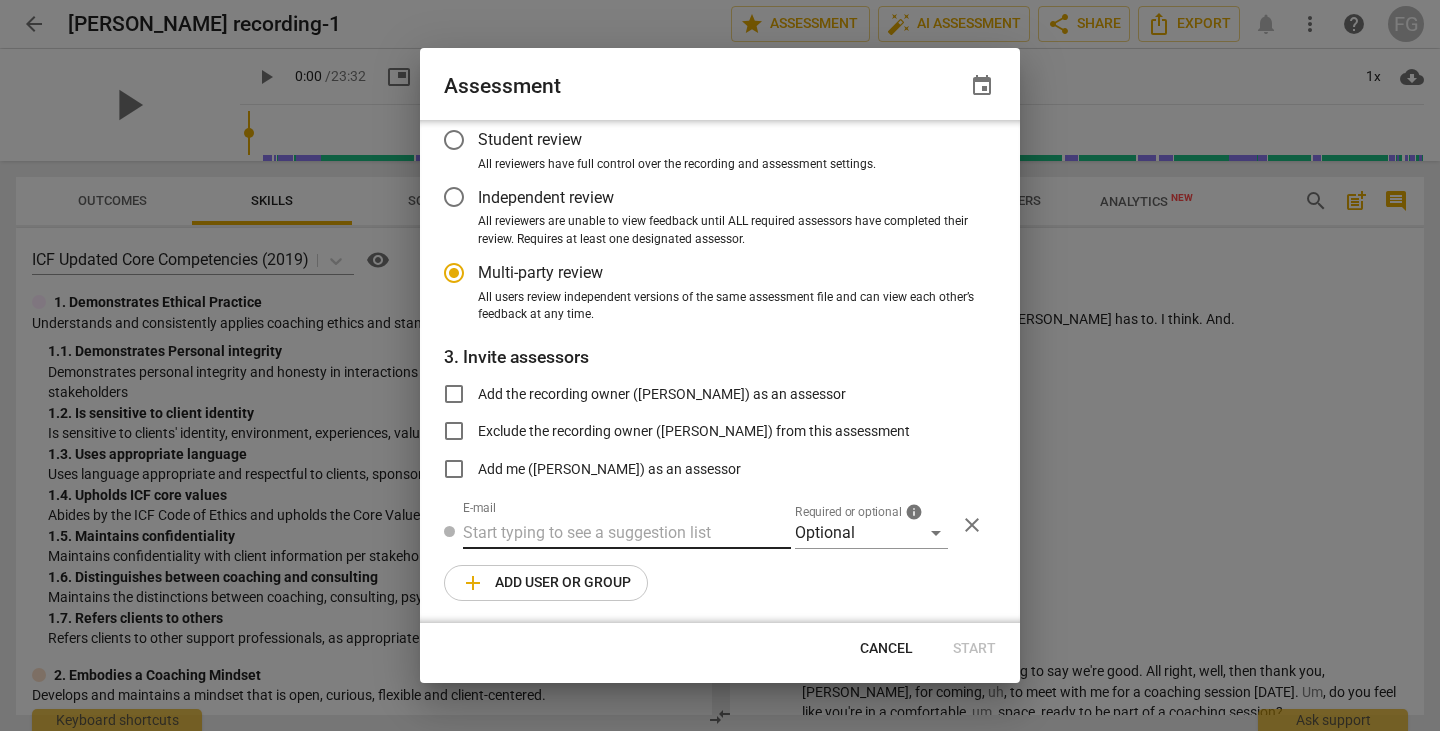 scroll, scrollTop: 118, scrollLeft: 0, axis: vertical 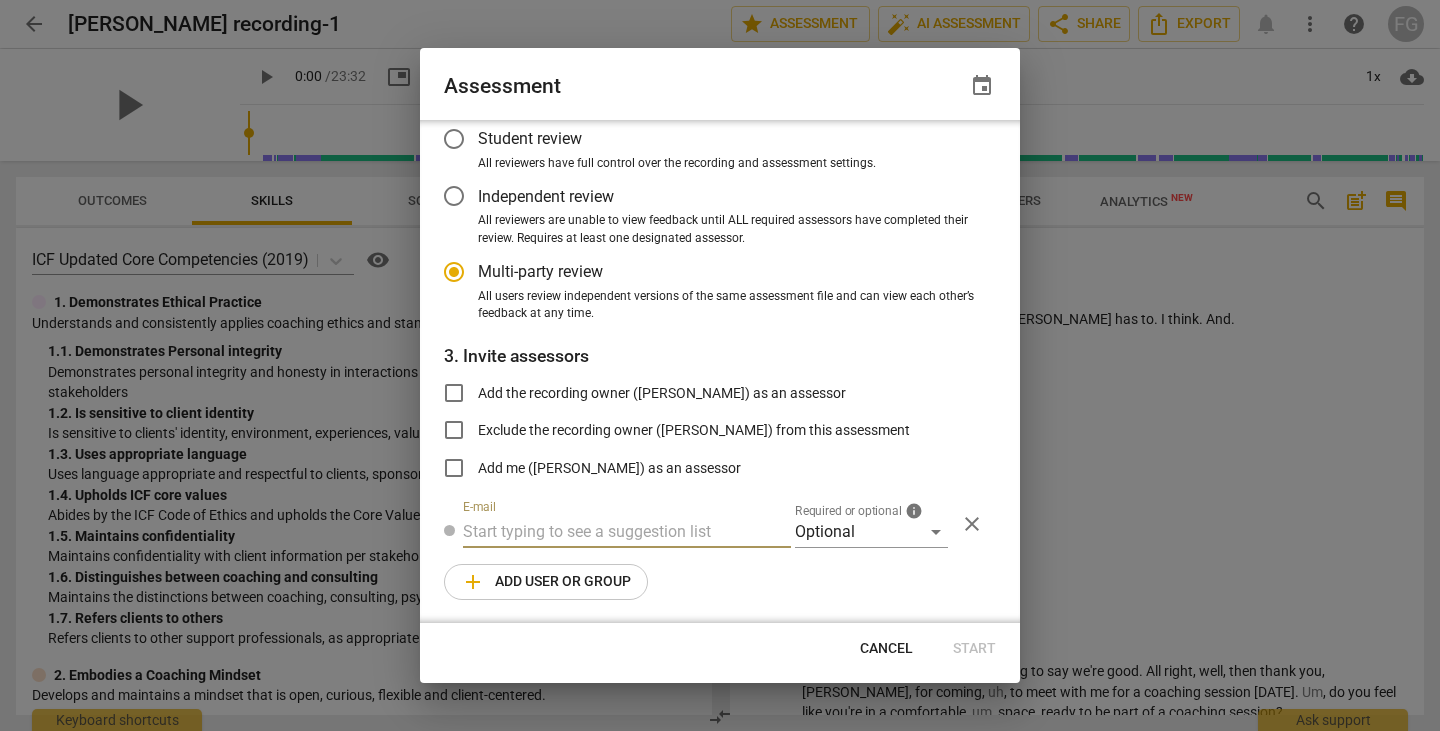 click at bounding box center (627, 532) 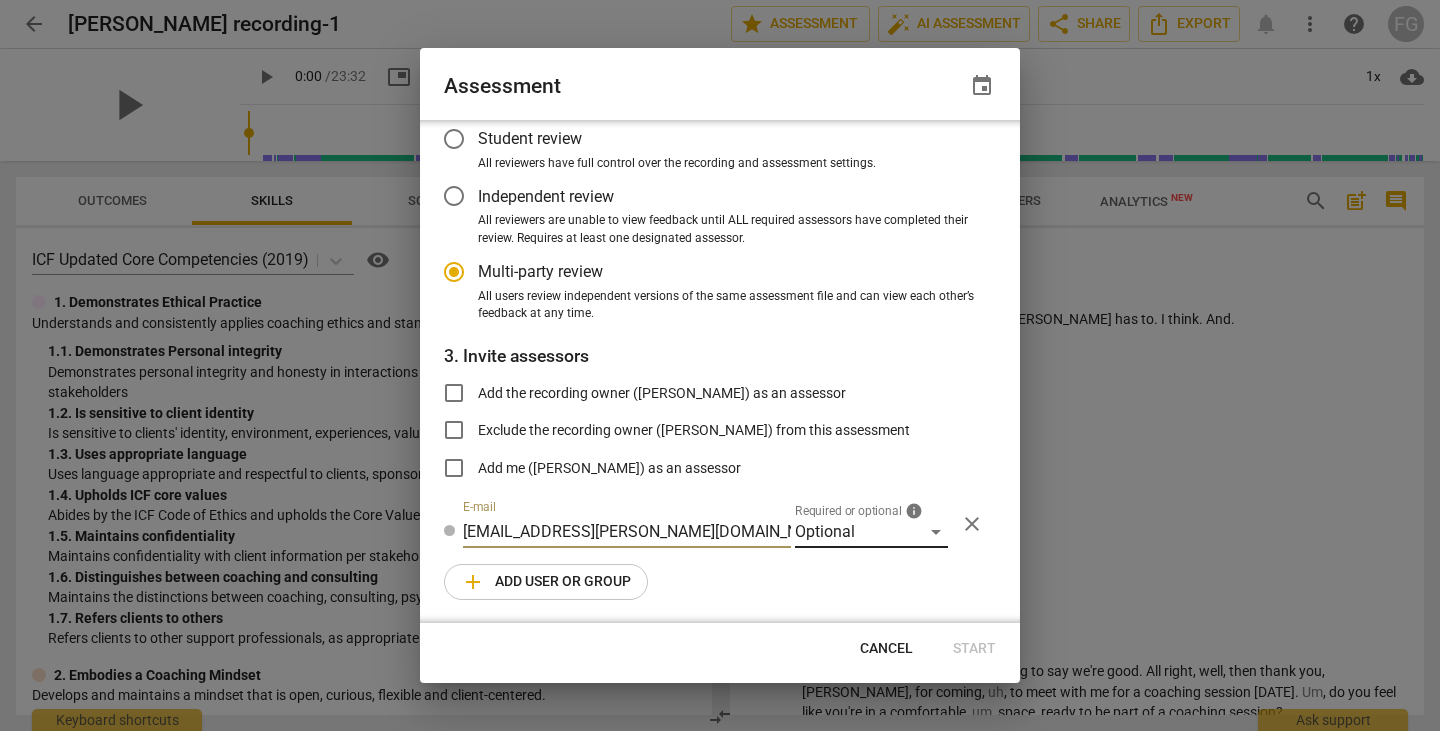 type on "[EMAIL_ADDRESS][PERSON_NAME][DOMAIN_NAME]" 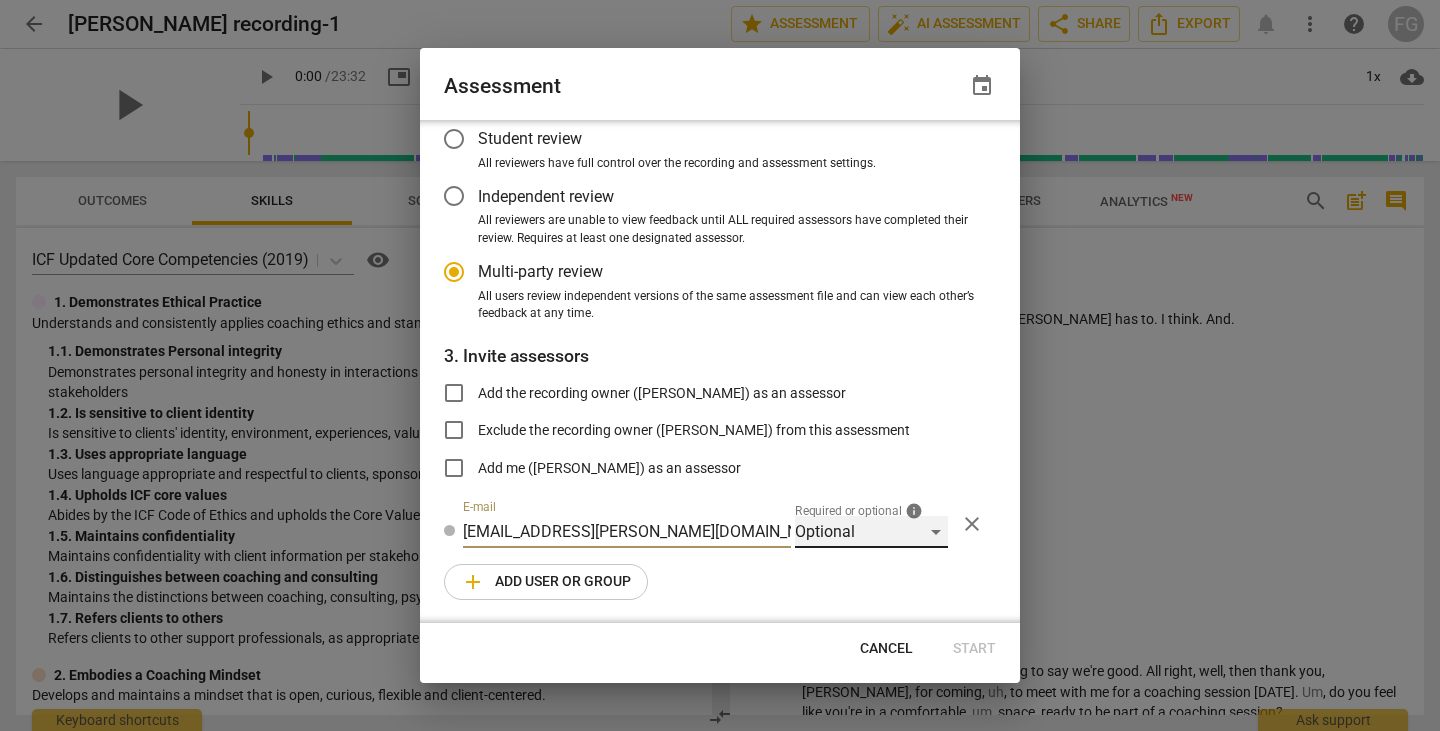 click on "Optional" at bounding box center (871, 532) 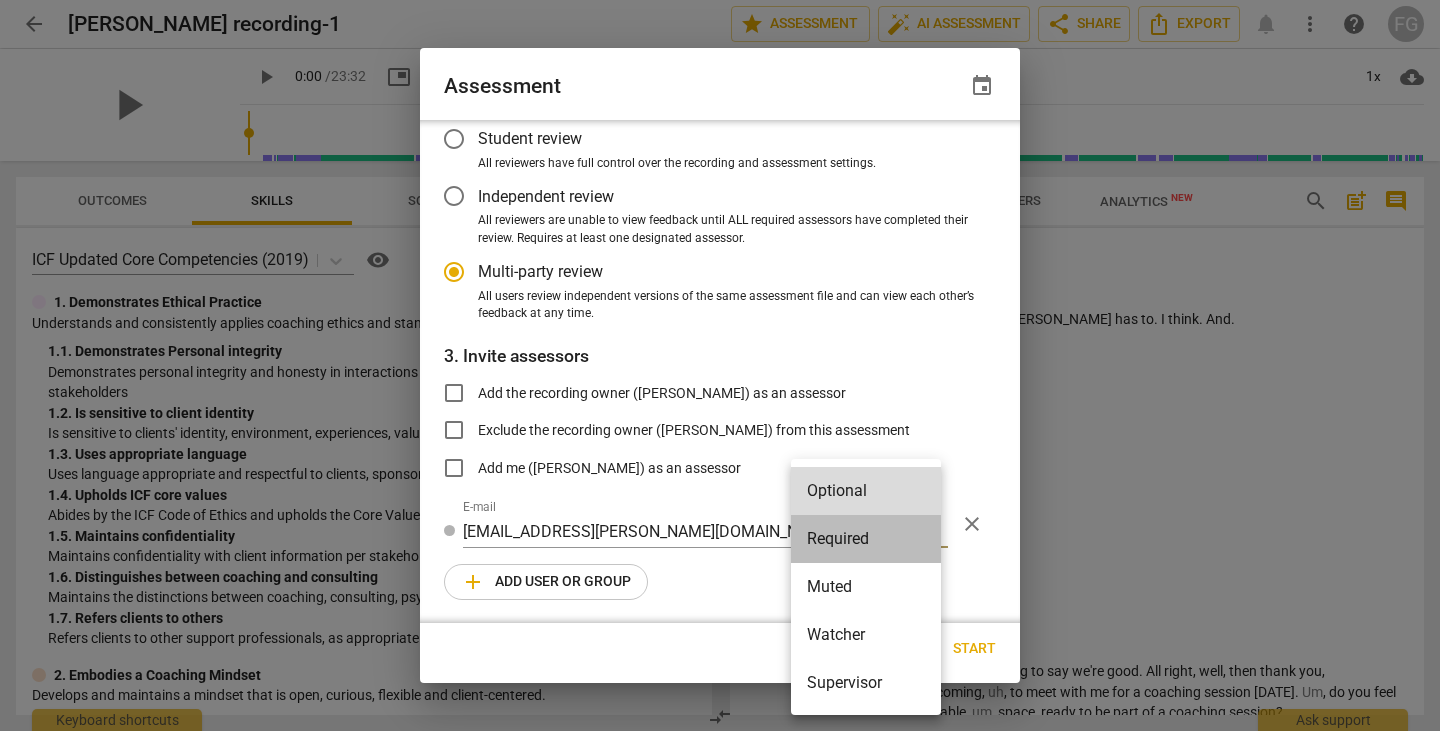 drag, startPoint x: 834, startPoint y: 539, endPoint x: 586, endPoint y: 550, distance: 248.24384 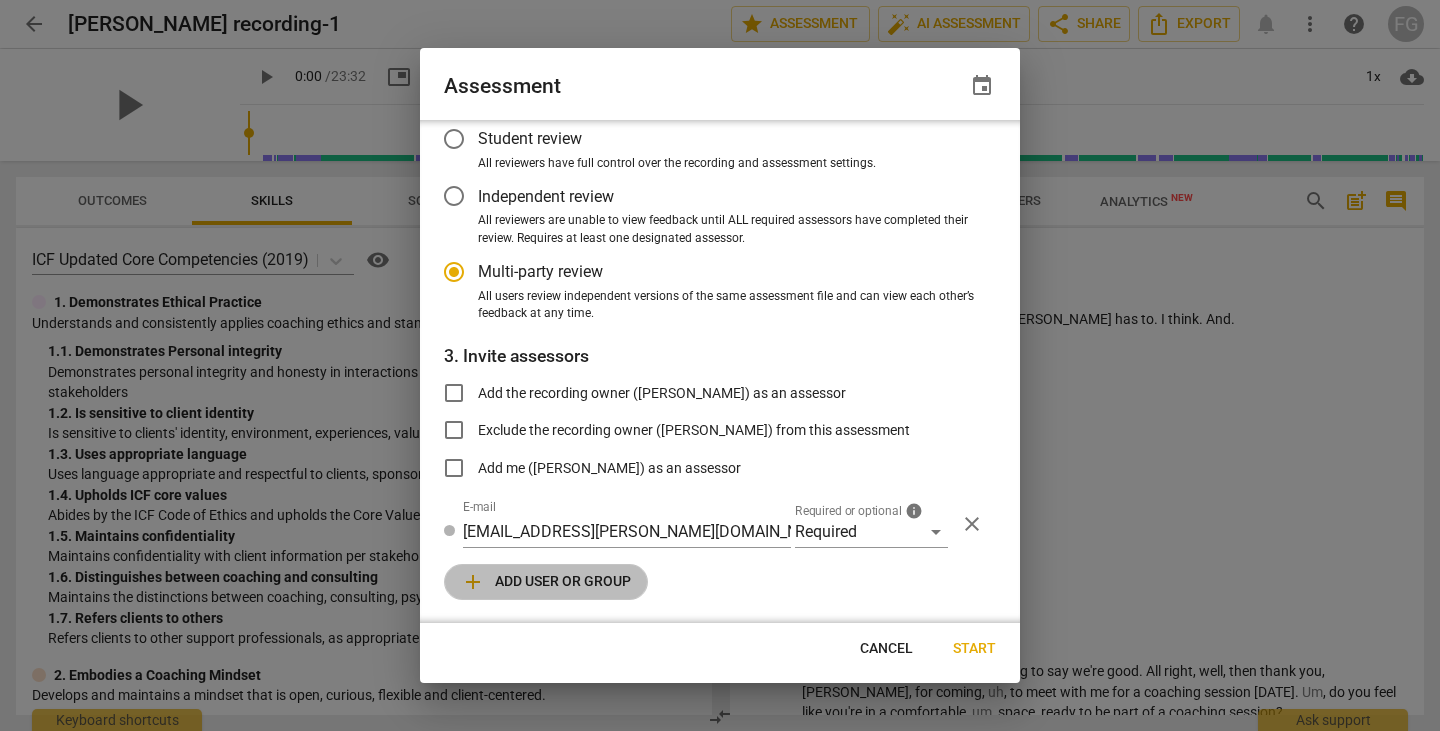 click on "add Add user or group" at bounding box center (546, 582) 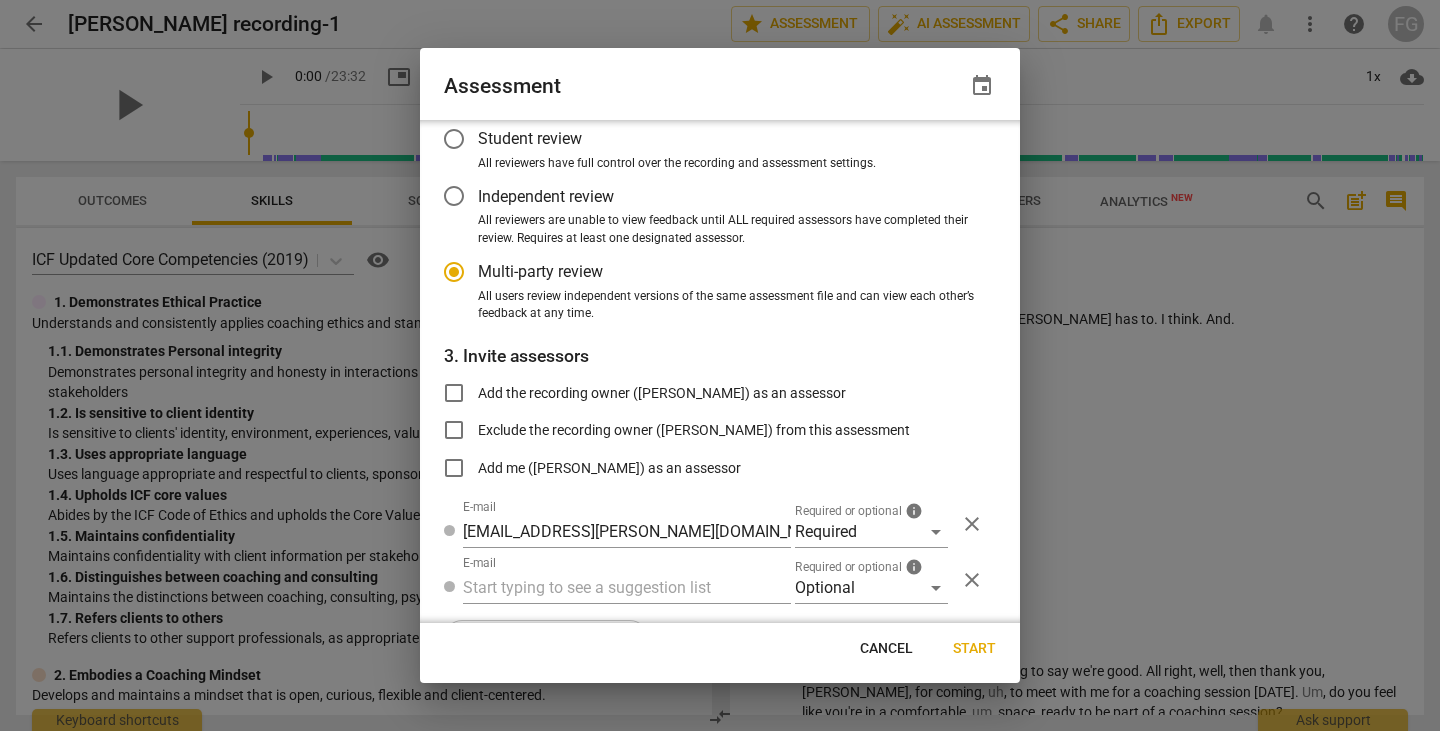 radio on "false" 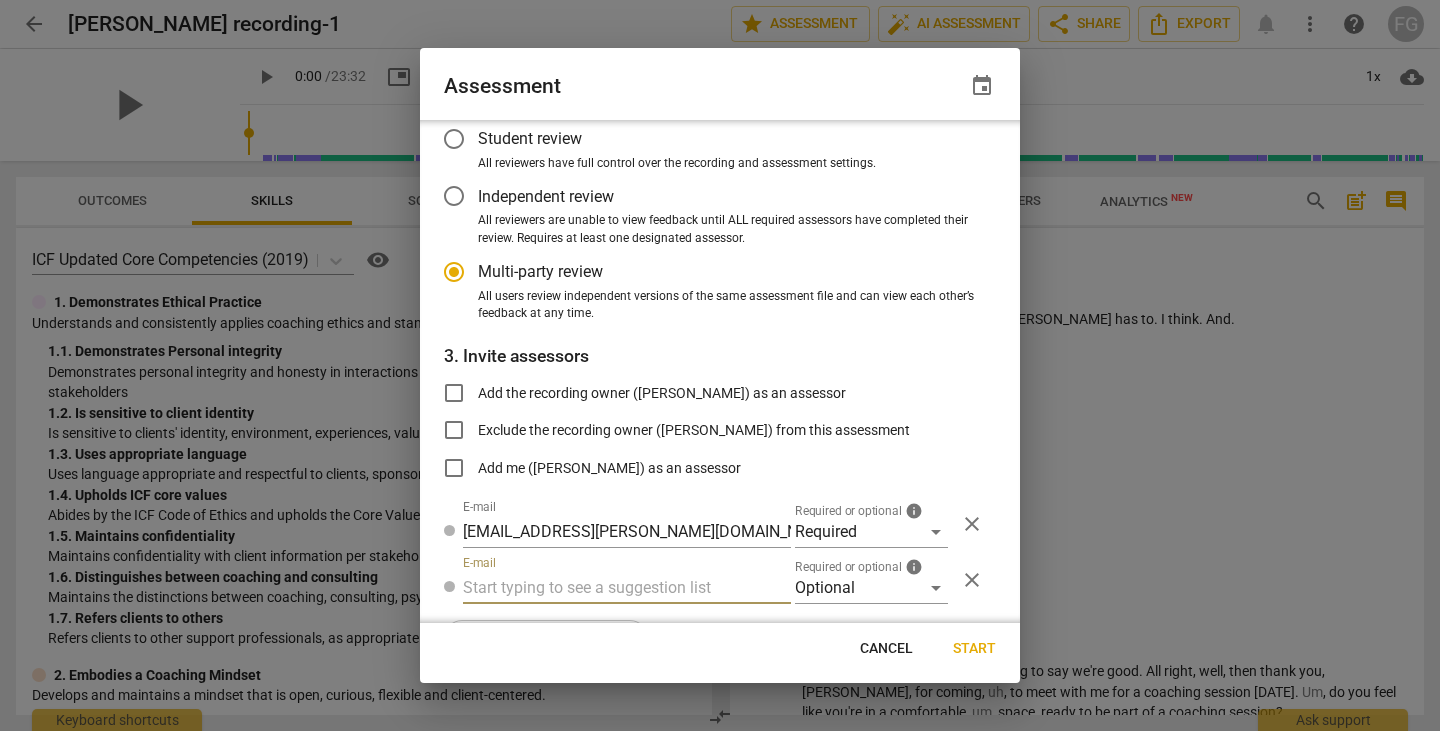 click at bounding box center [627, 588] 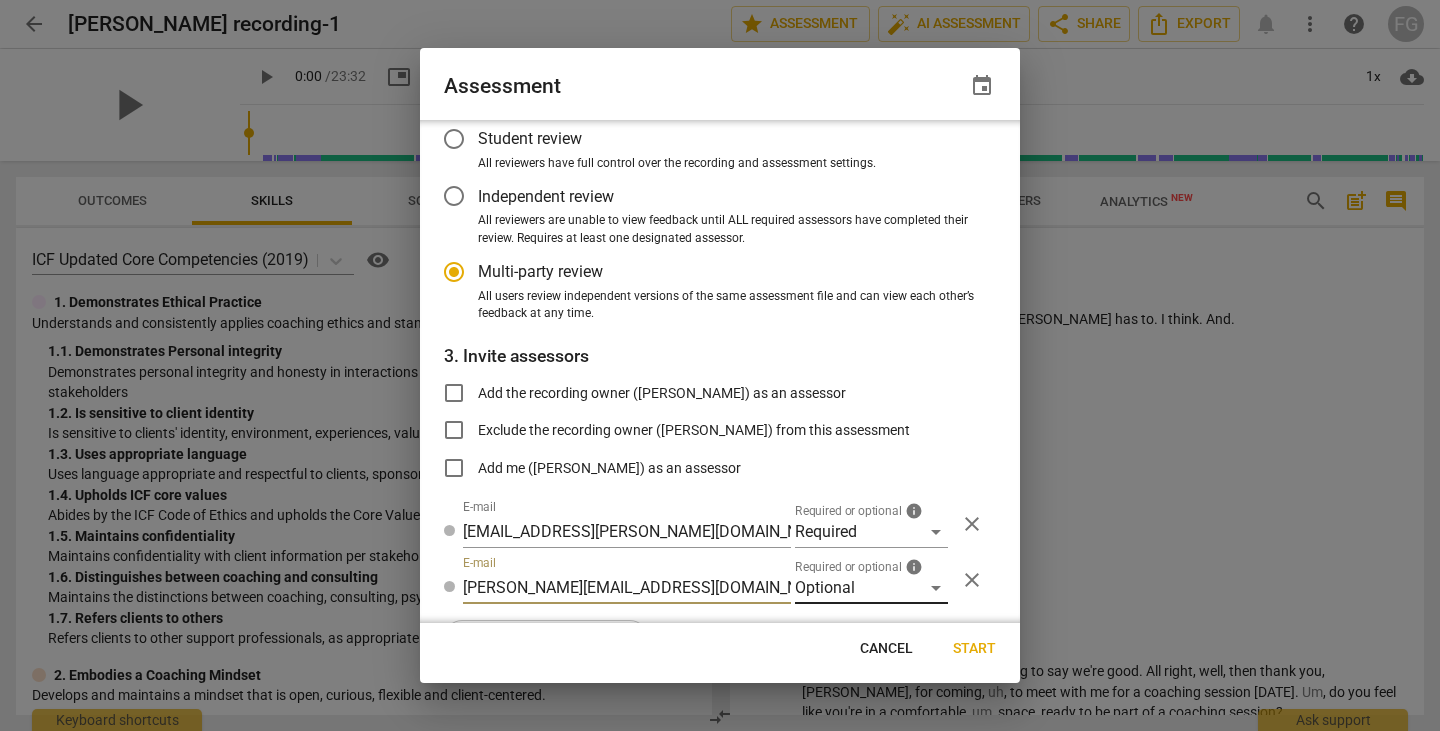 type on "[PERSON_NAME][EMAIL_ADDRESS][DOMAIN_NAME]" 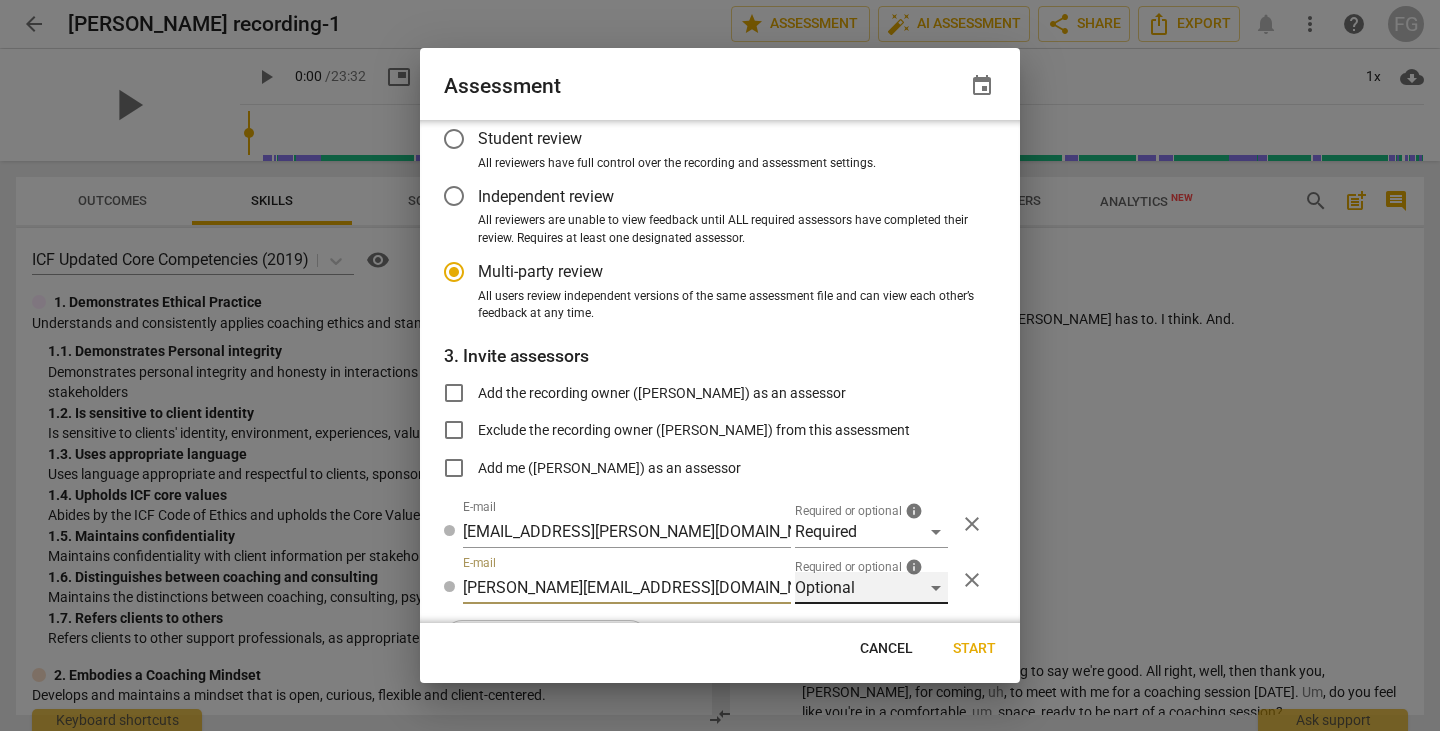 click on "Optional" at bounding box center (871, 588) 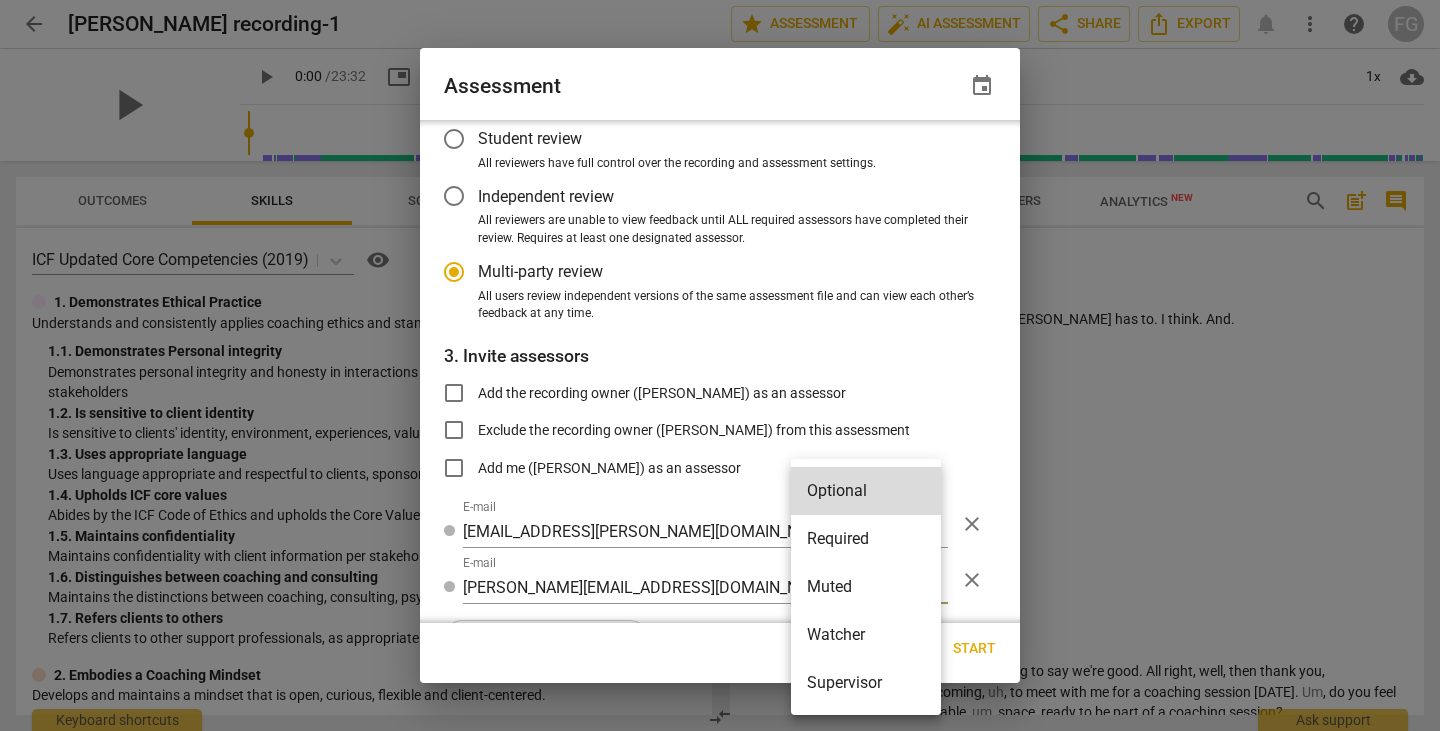 click on "Required" at bounding box center [866, 539] 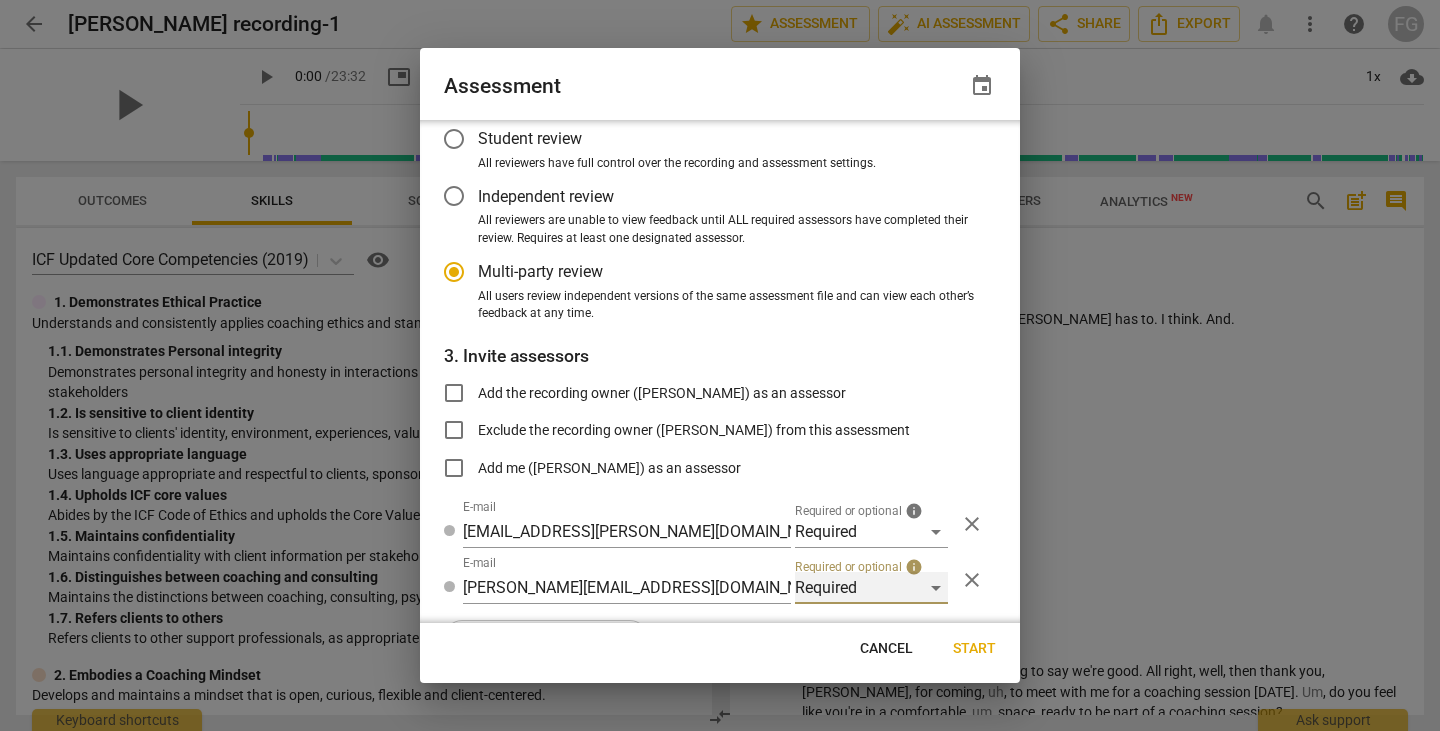 scroll, scrollTop: 174, scrollLeft: 0, axis: vertical 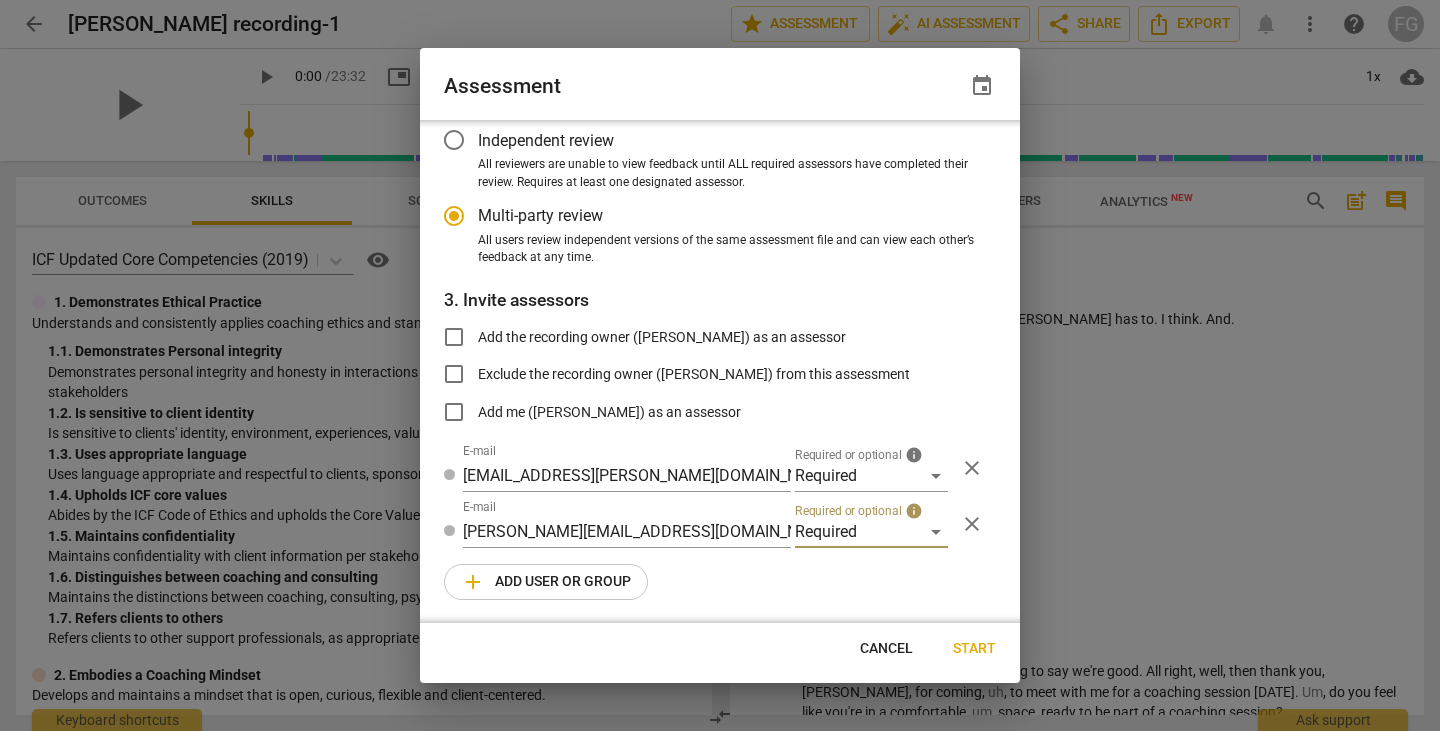click on "add Add user or group" at bounding box center (546, 582) 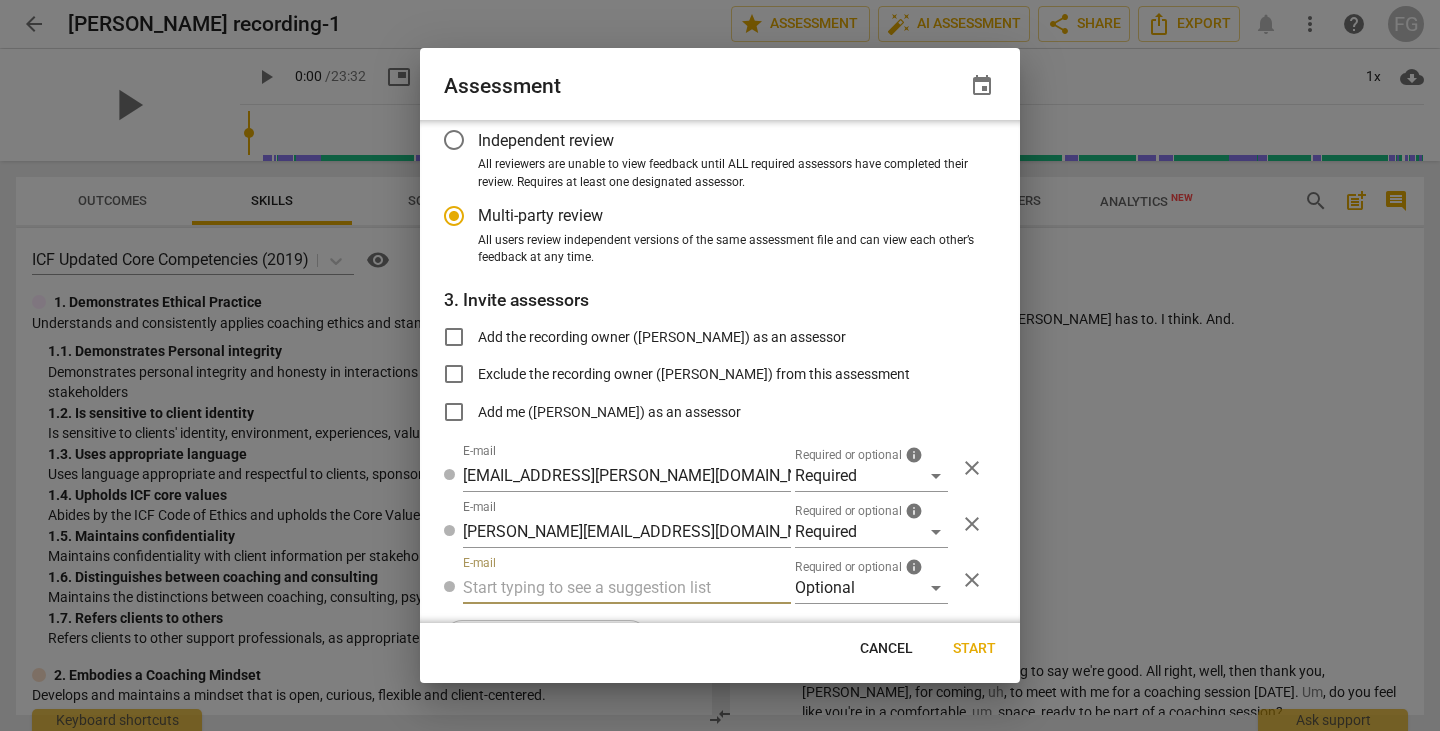radio on "false" 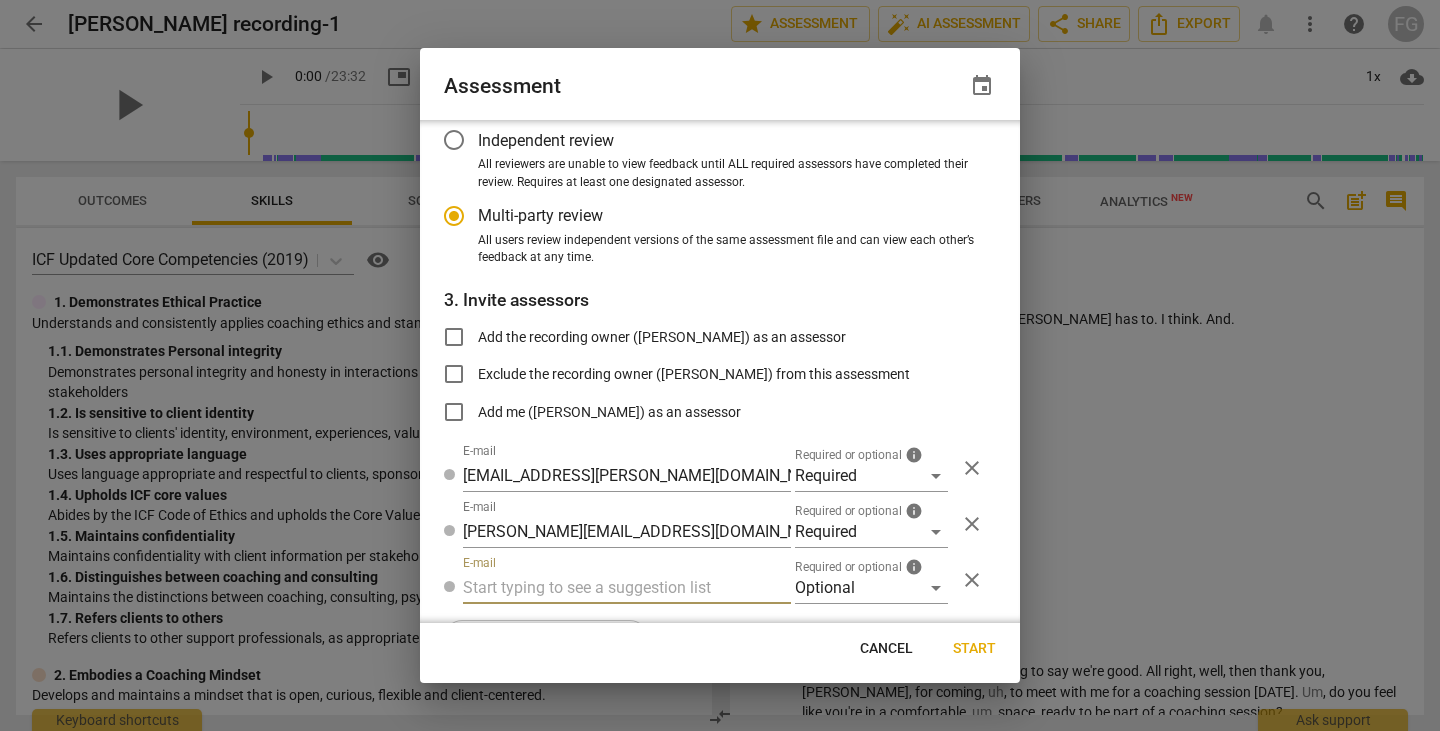 click at bounding box center (627, 588) 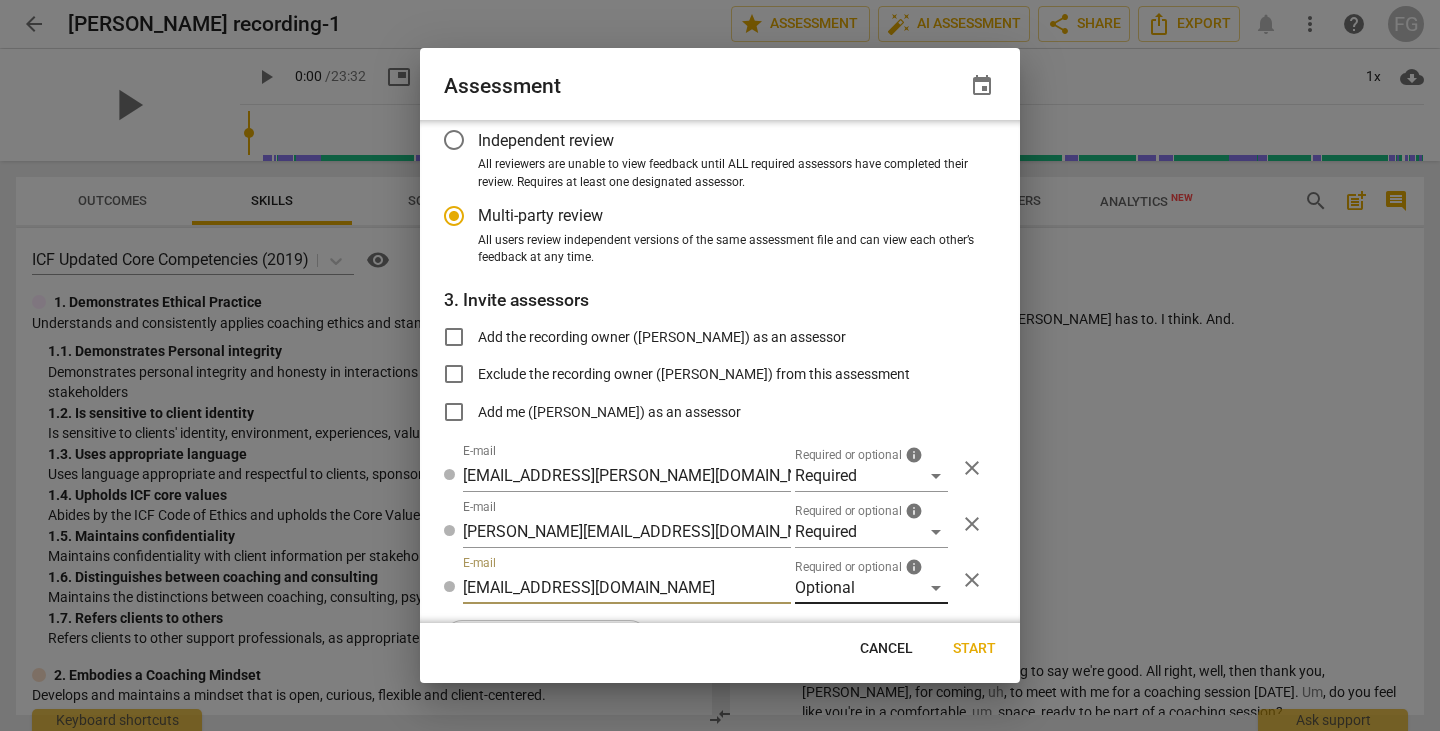 type on "[EMAIL_ADDRESS][DOMAIN_NAME]" 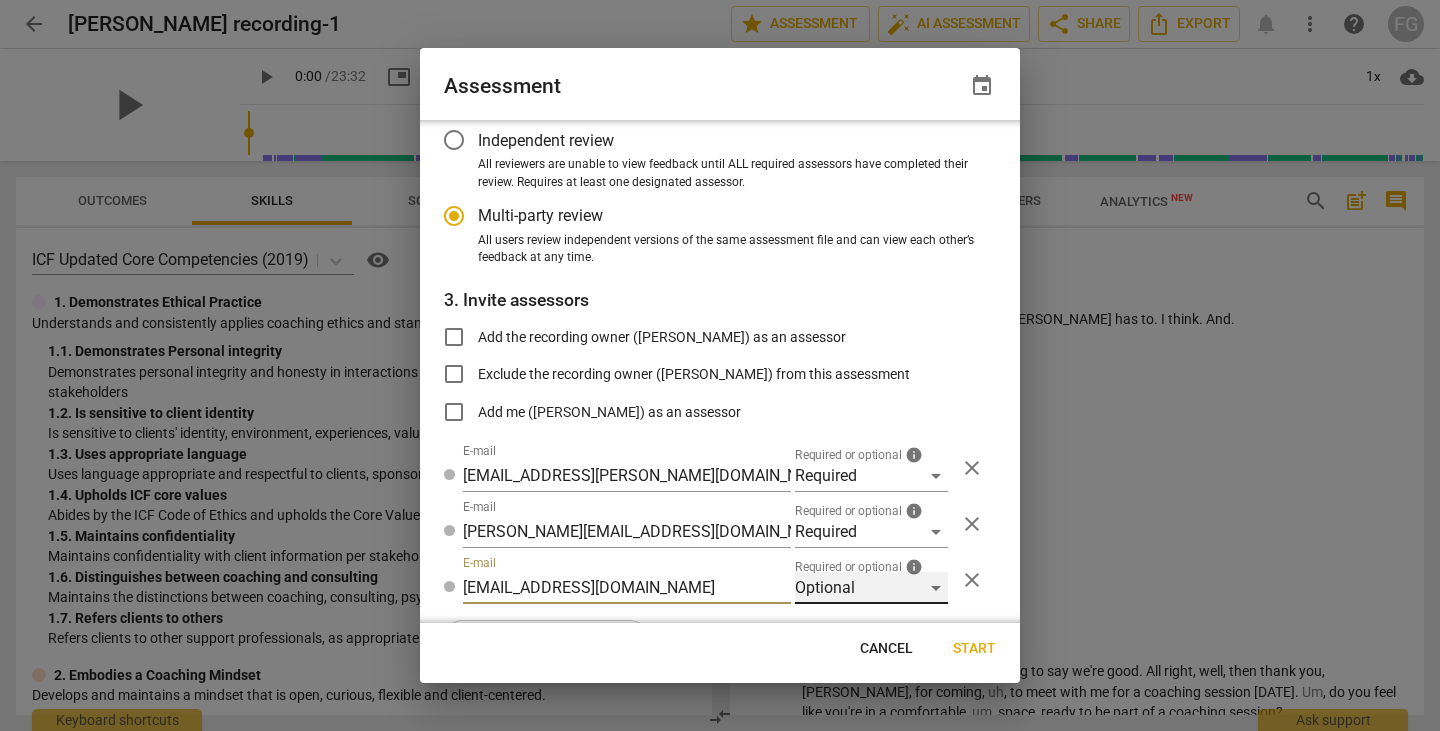 click on "Optional" at bounding box center [871, 588] 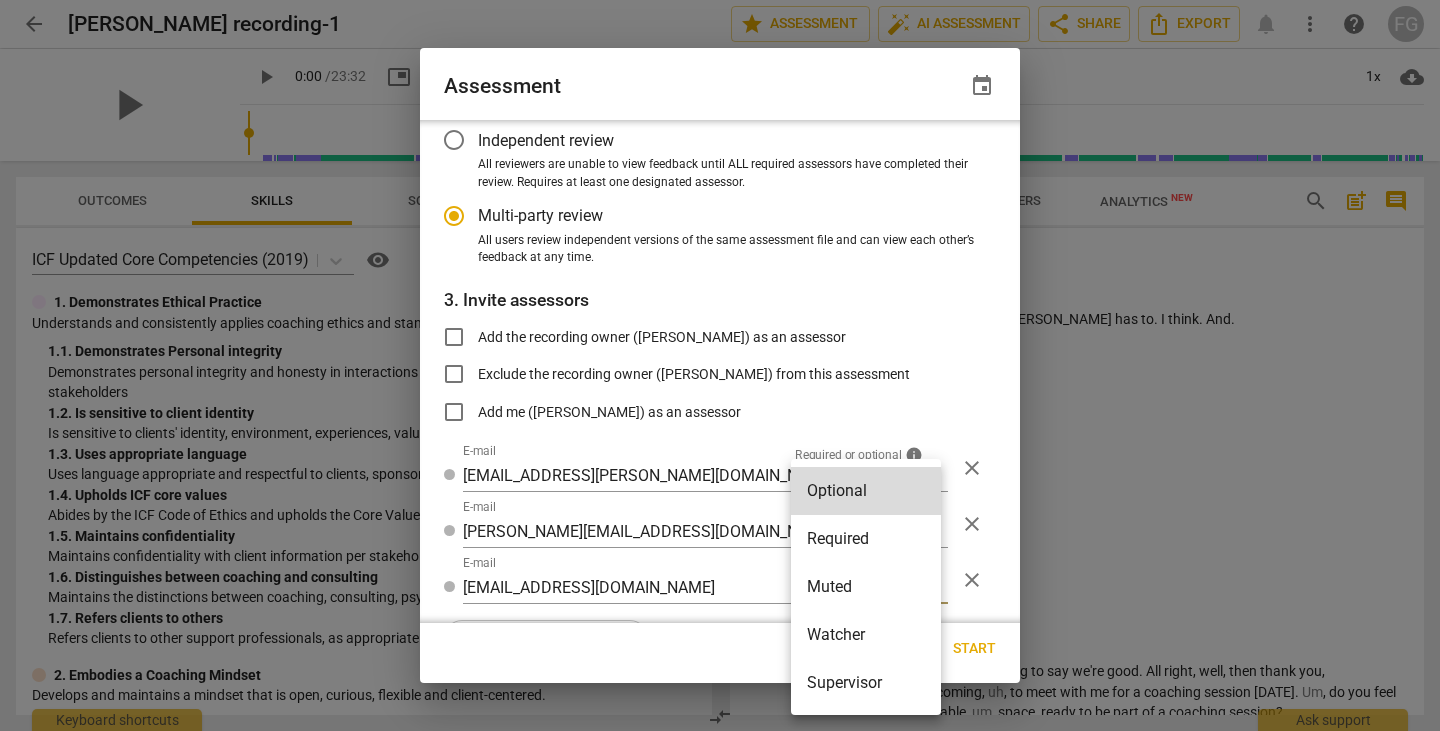 click on "Watcher" at bounding box center [866, 635] 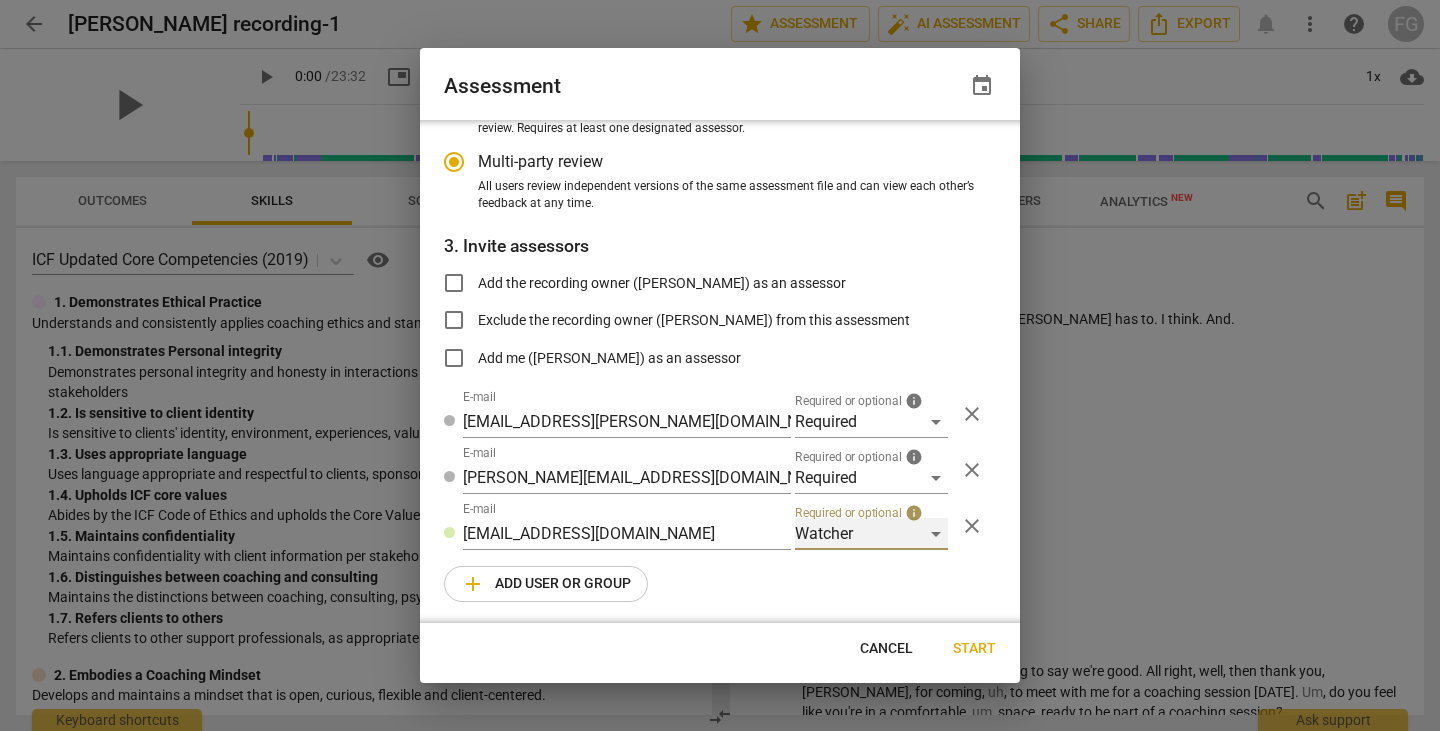 scroll, scrollTop: 230, scrollLeft: 0, axis: vertical 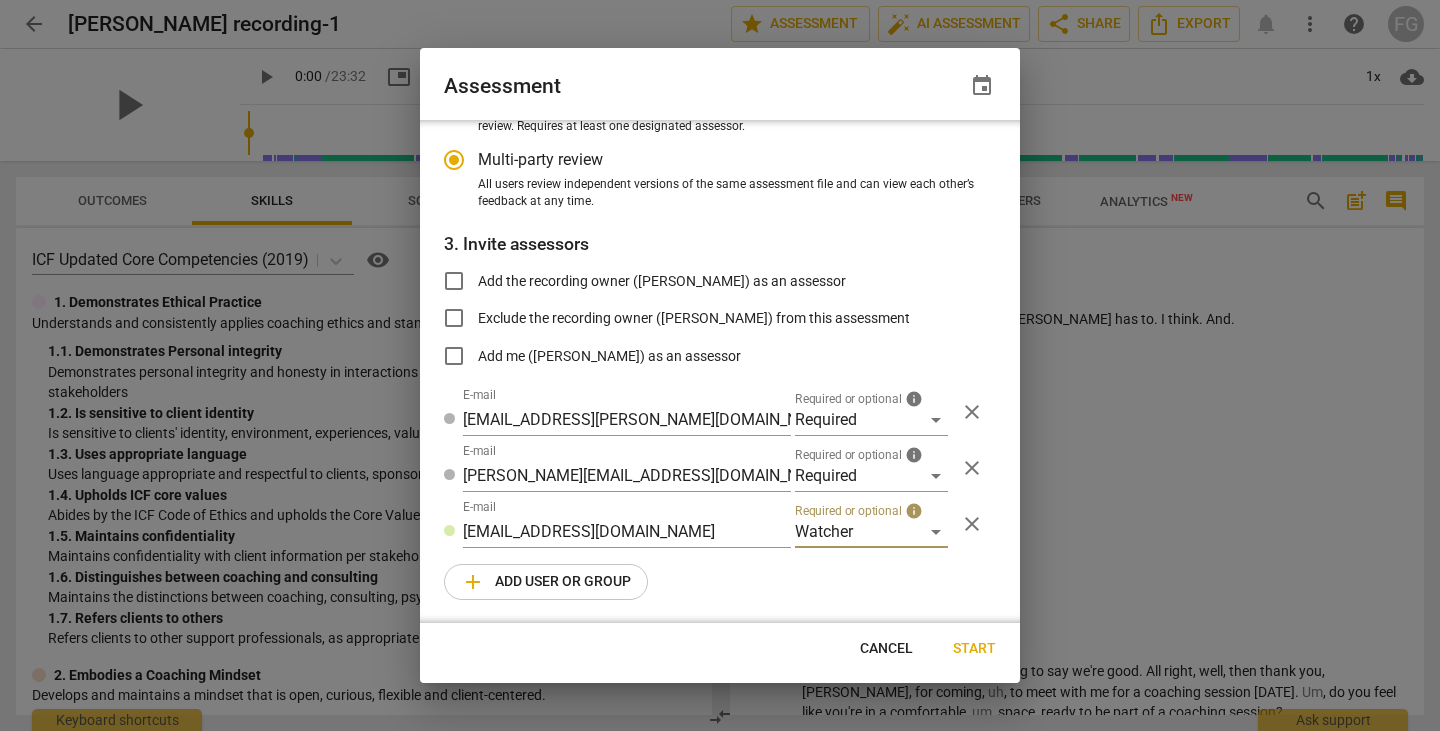 click on "add Add user or group" at bounding box center (546, 582) 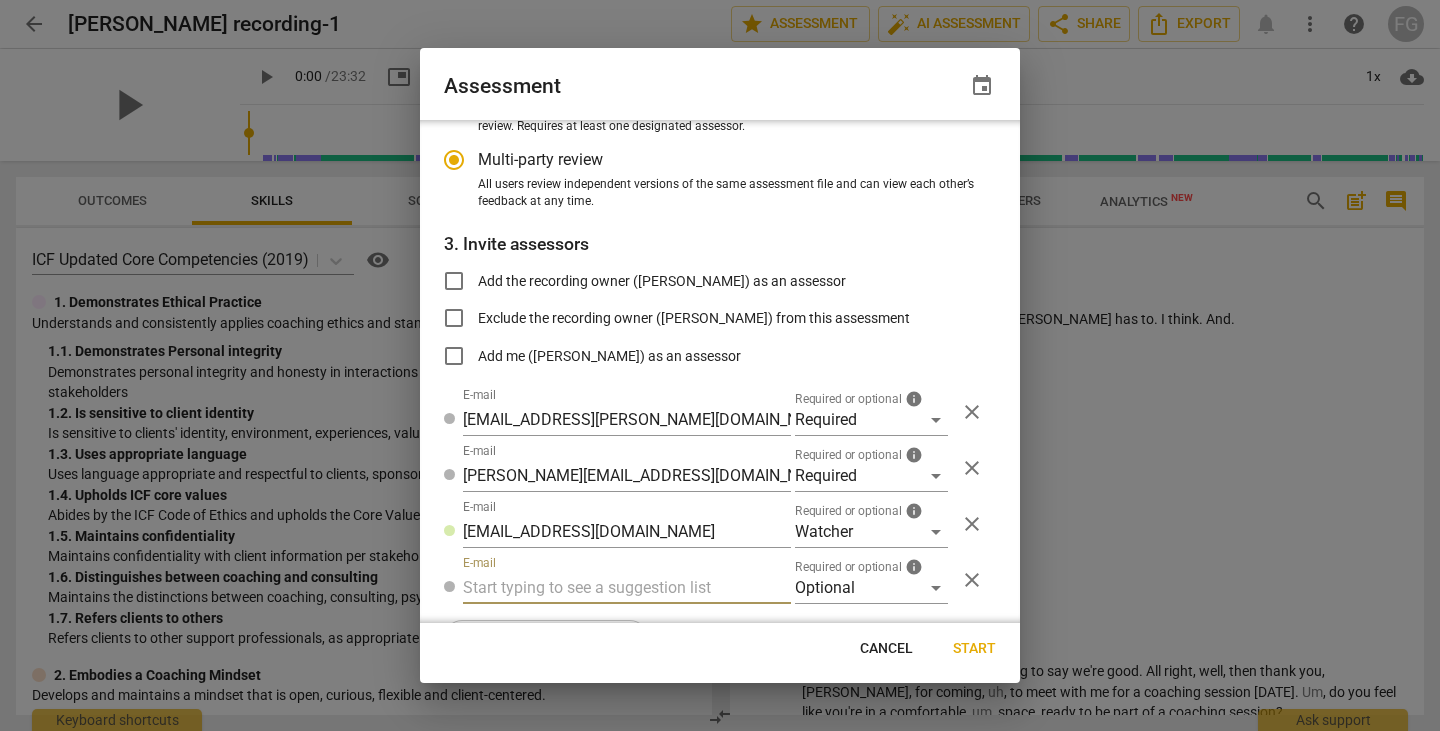 radio on "false" 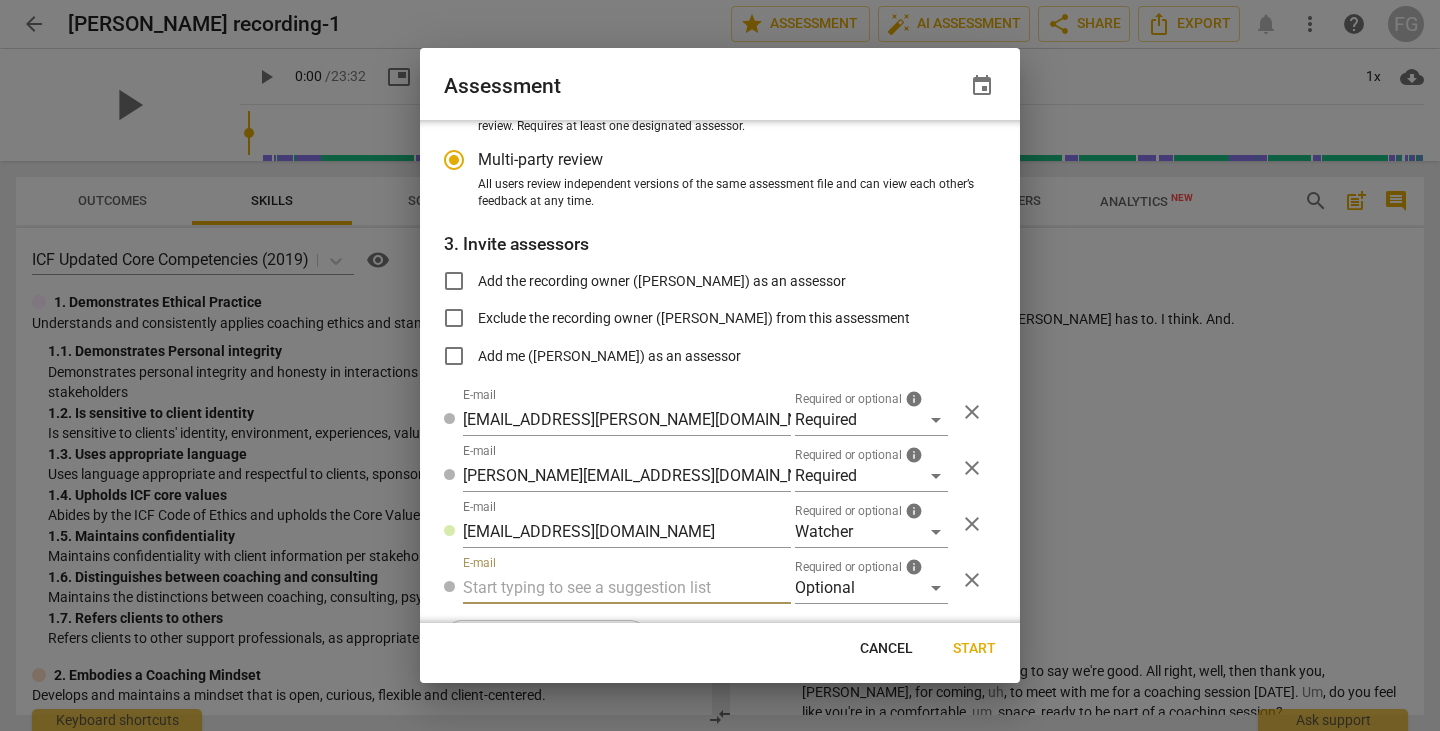 click at bounding box center (627, 588) 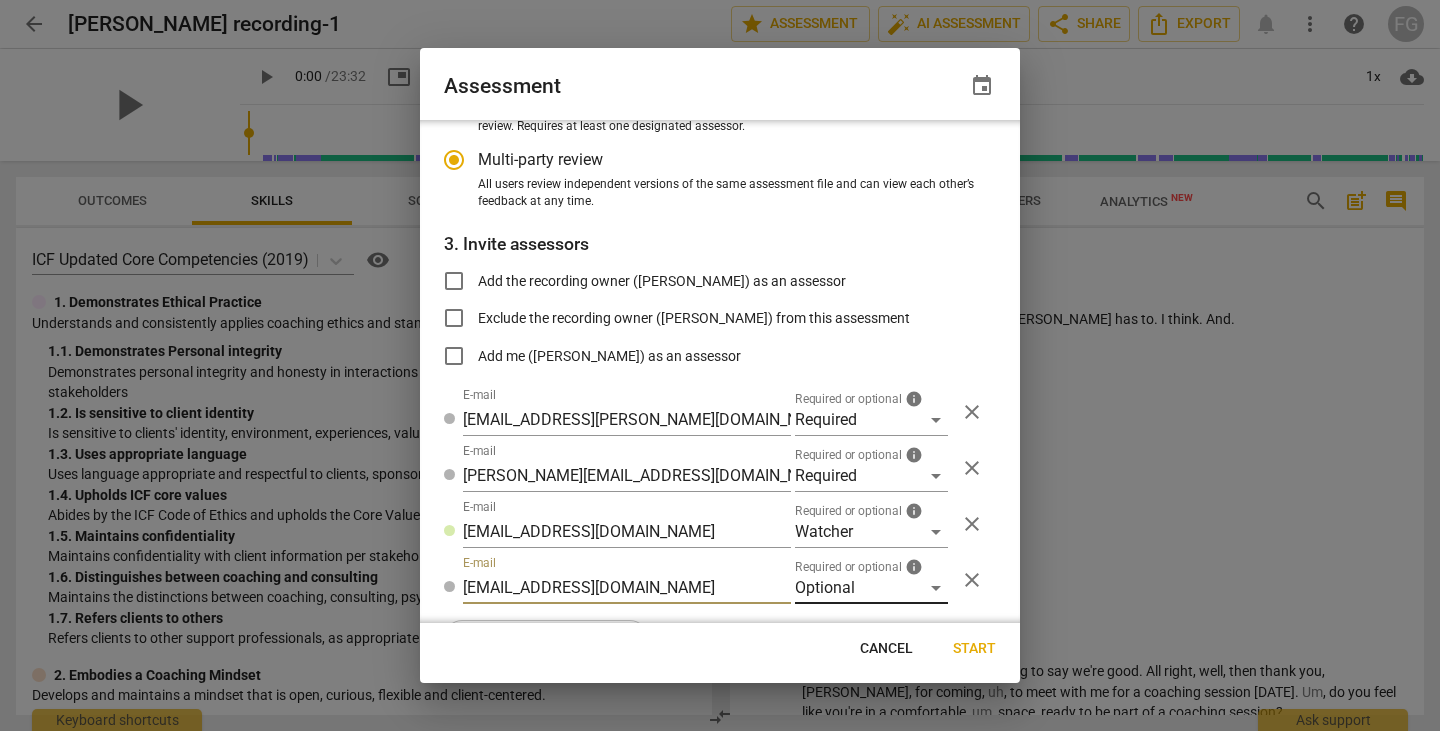 type on "[EMAIL_ADDRESS][DOMAIN_NAME]" 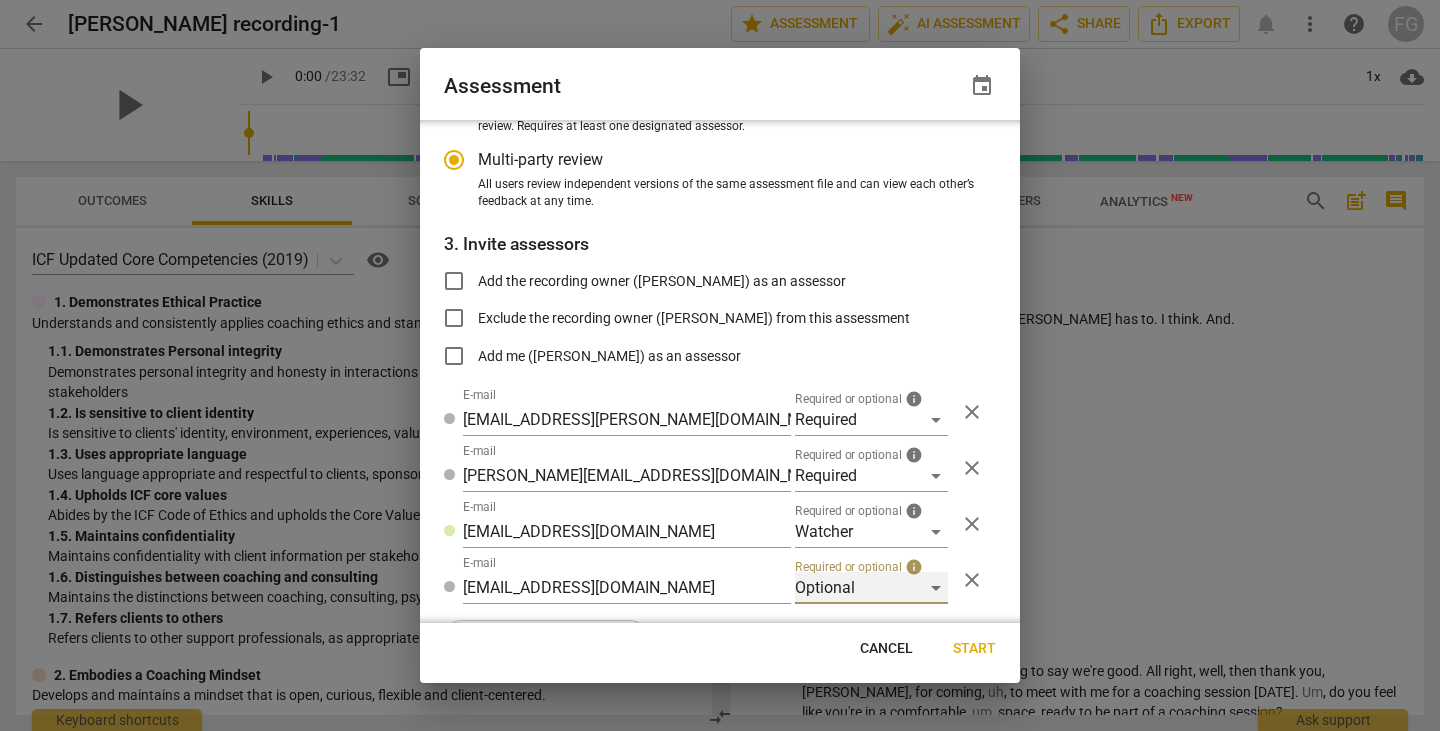 click on "Optional" at bounding box center [871, 588] 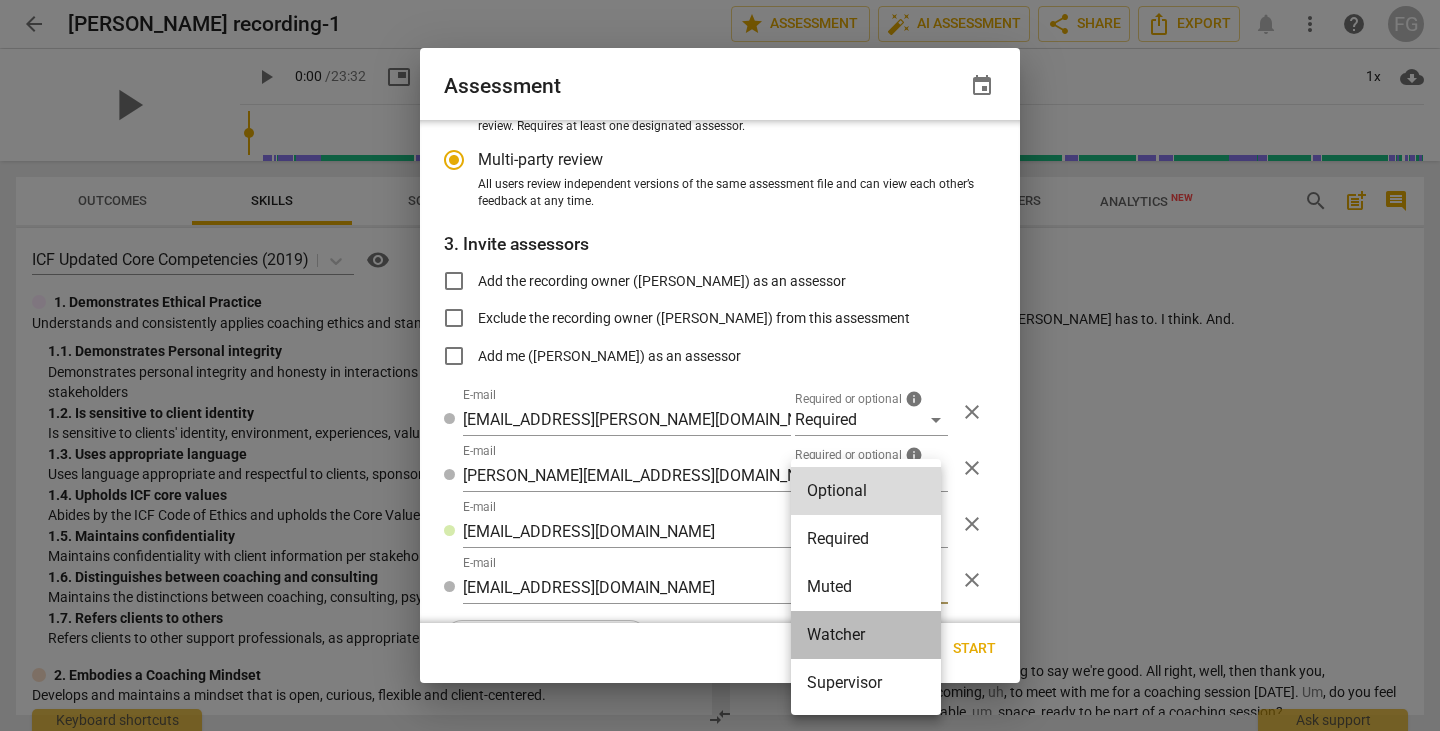drag, startPoint x: 816, startPoint y: 626, endPoint x: 952, endPoint y: 645, distance: 137.32079 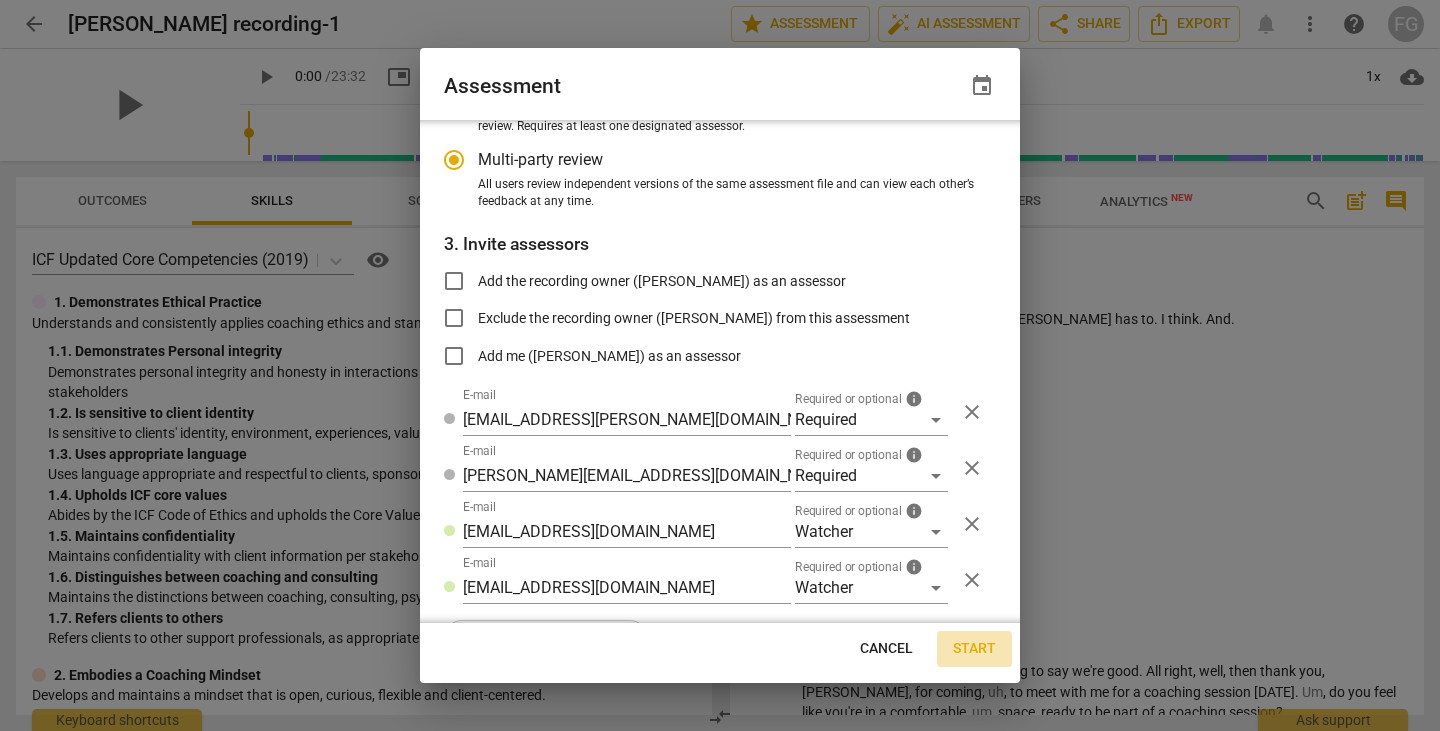 click on "Start" at bounding box center [974, 649] 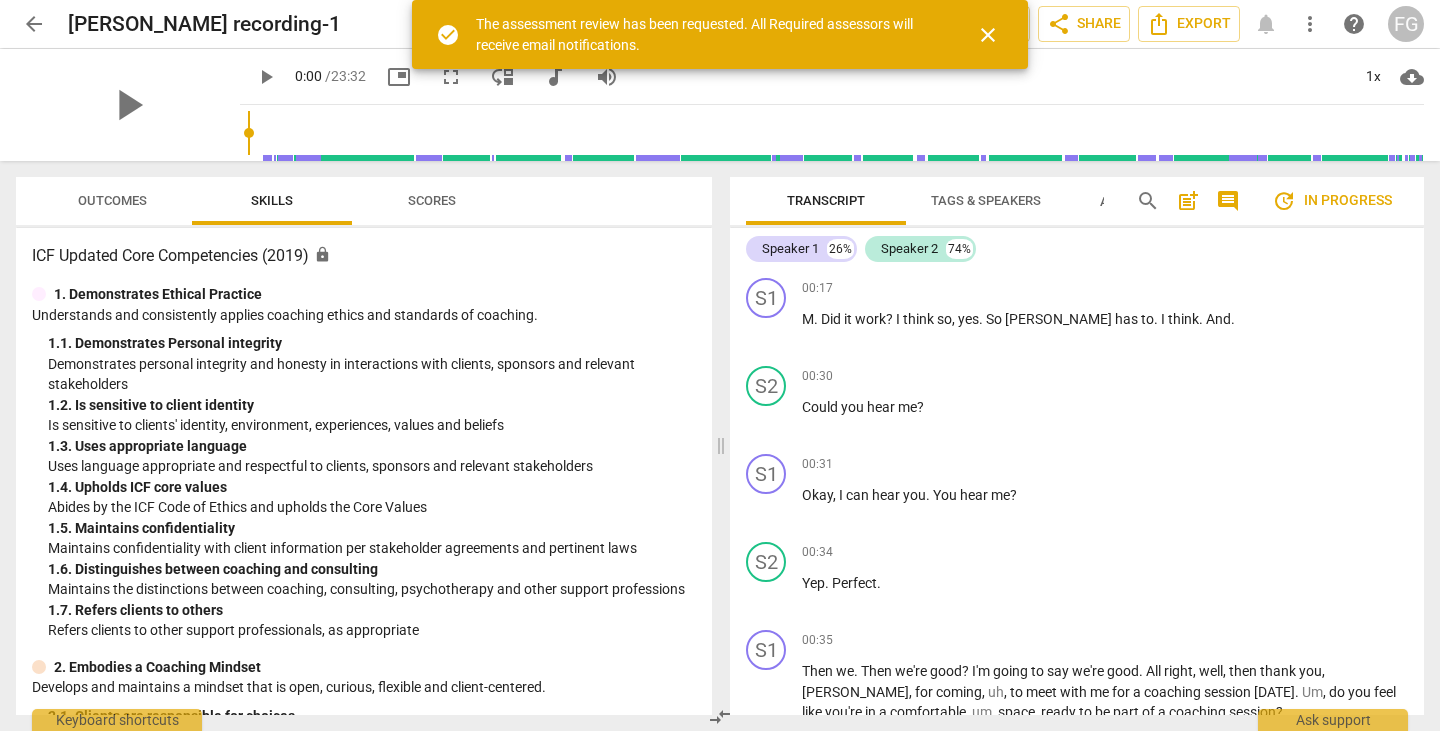 click on "close" at bounding box center (988, 35) 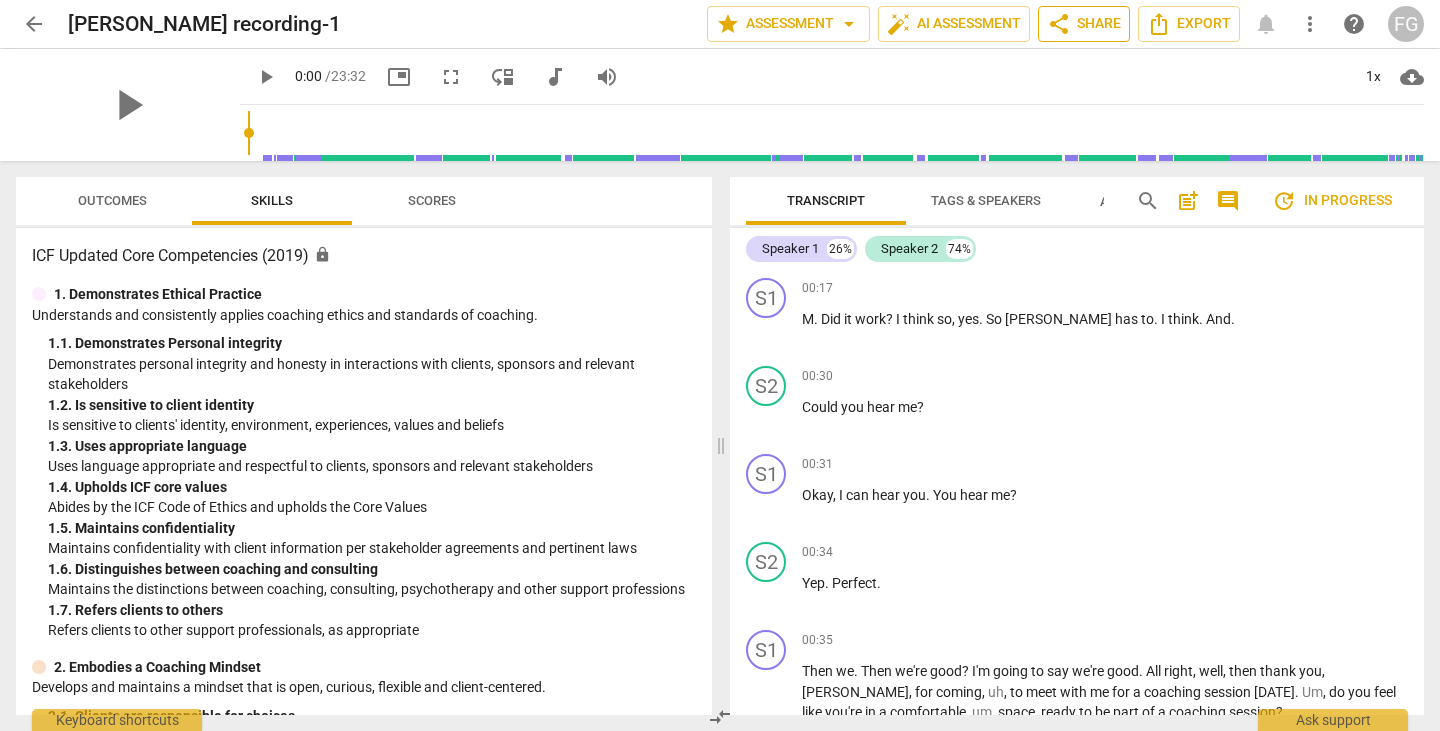 click on "share    Share" at bounding box center (1084, 24) 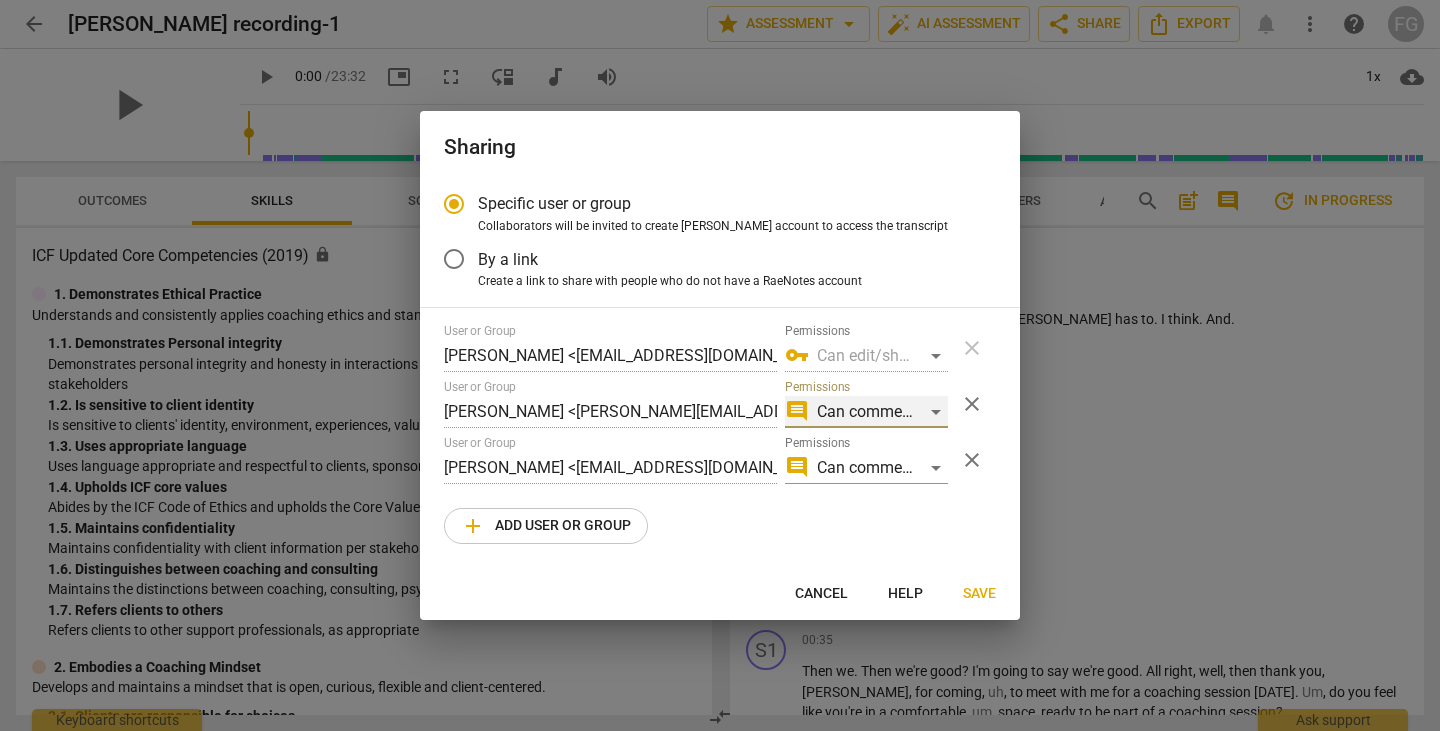 click on "comment Can comment" at bounding box center [866, 412] 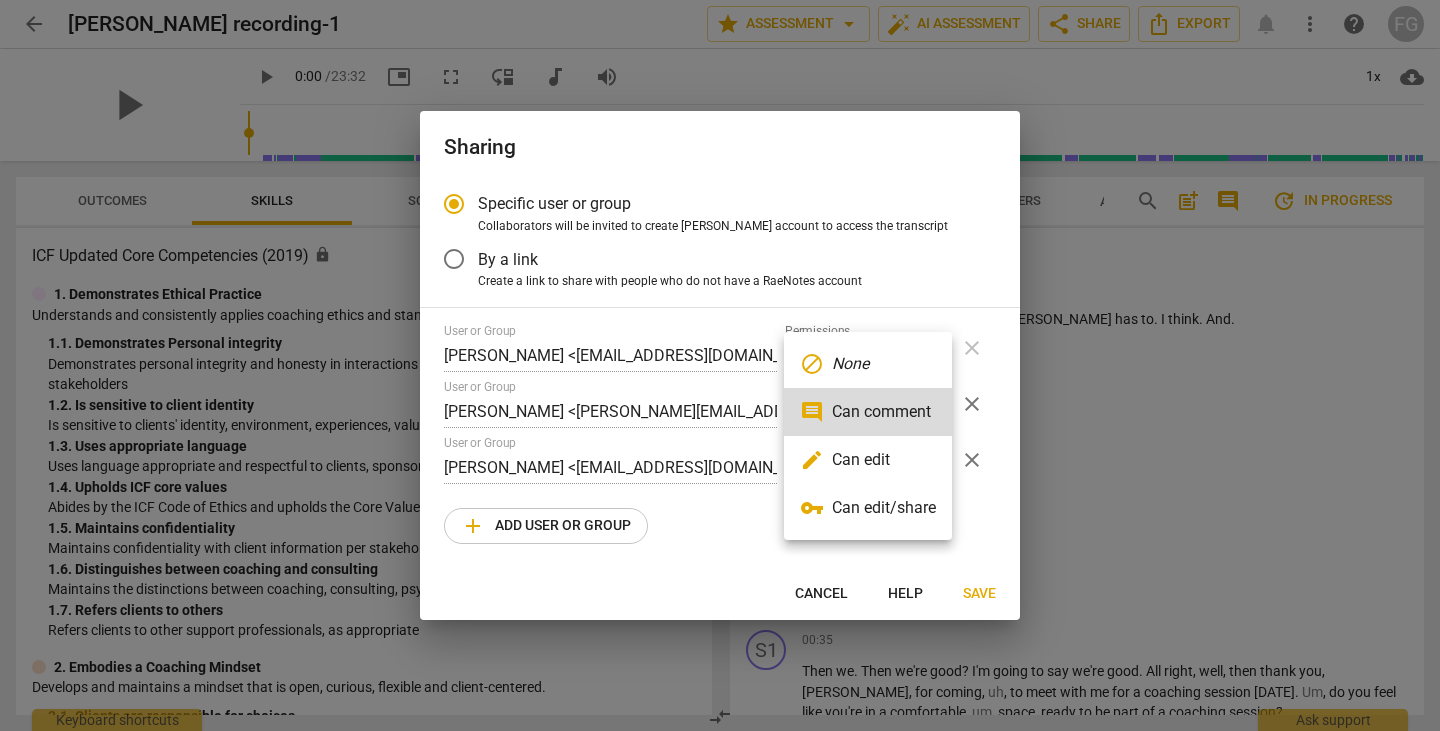 drag, startPoint x: 885, startPoint y: 479, endPoint x: 902, endPoint y: 467, distance: 20.808653 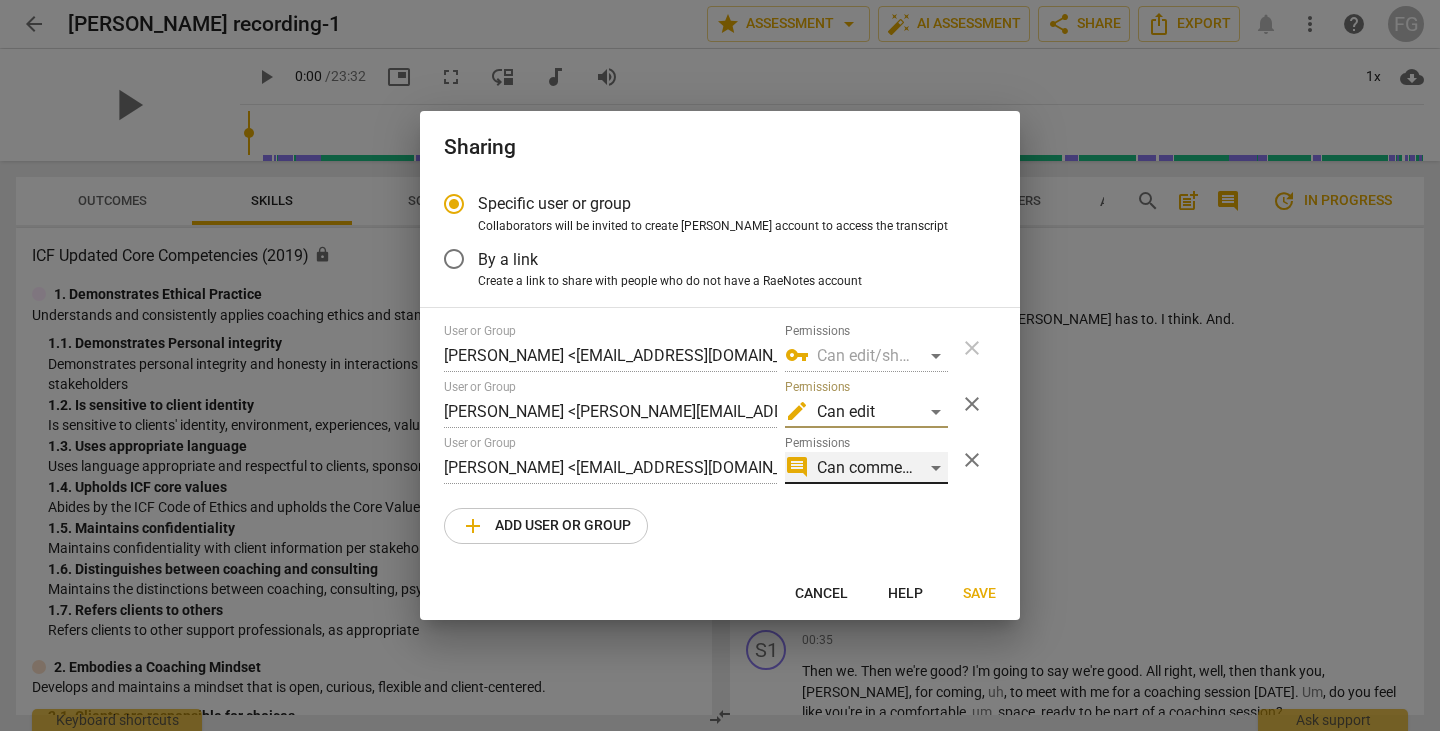 click on "comment Can comment" at bounding box center (866, 468) 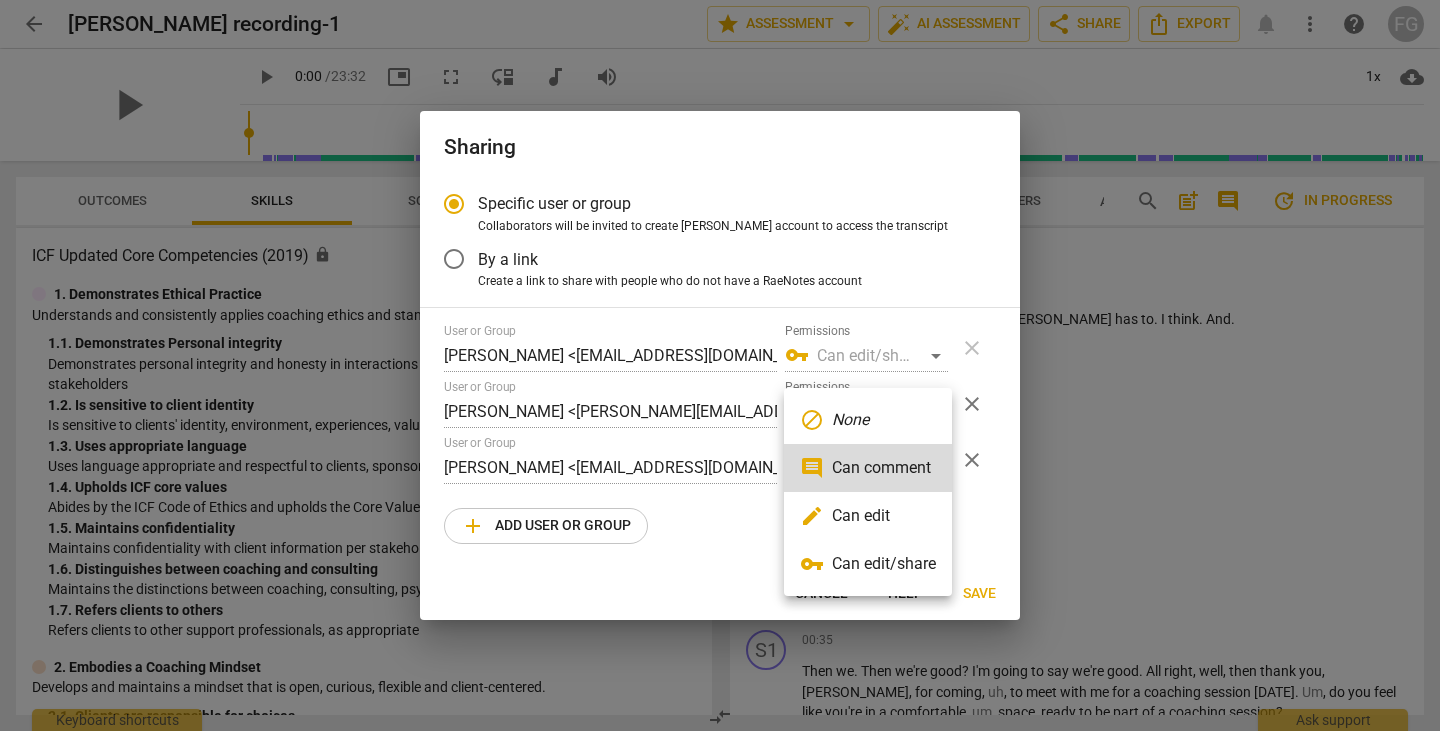 click on "edit Can edit" at bounding box center (868, 516) 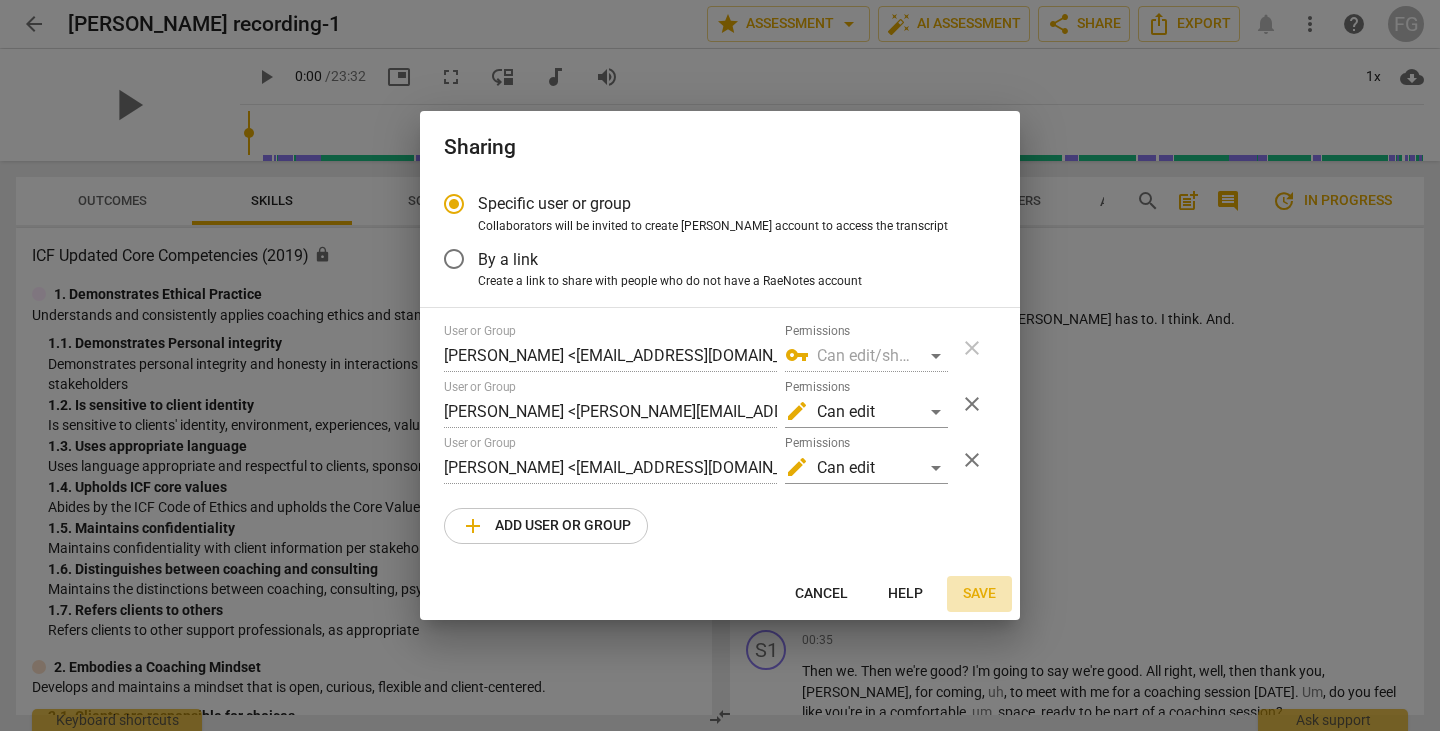 click on "Save" at bounding box center (979, 594) 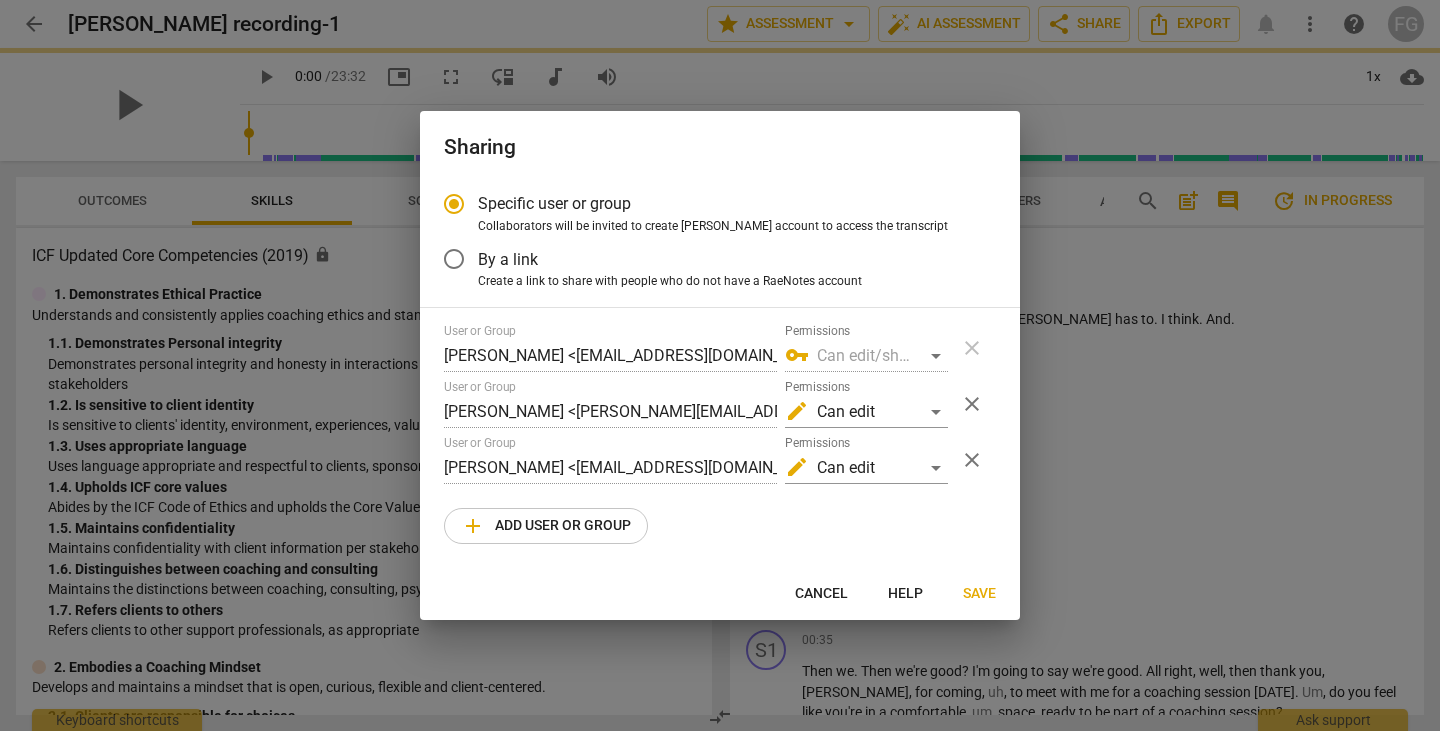 radio on "false" 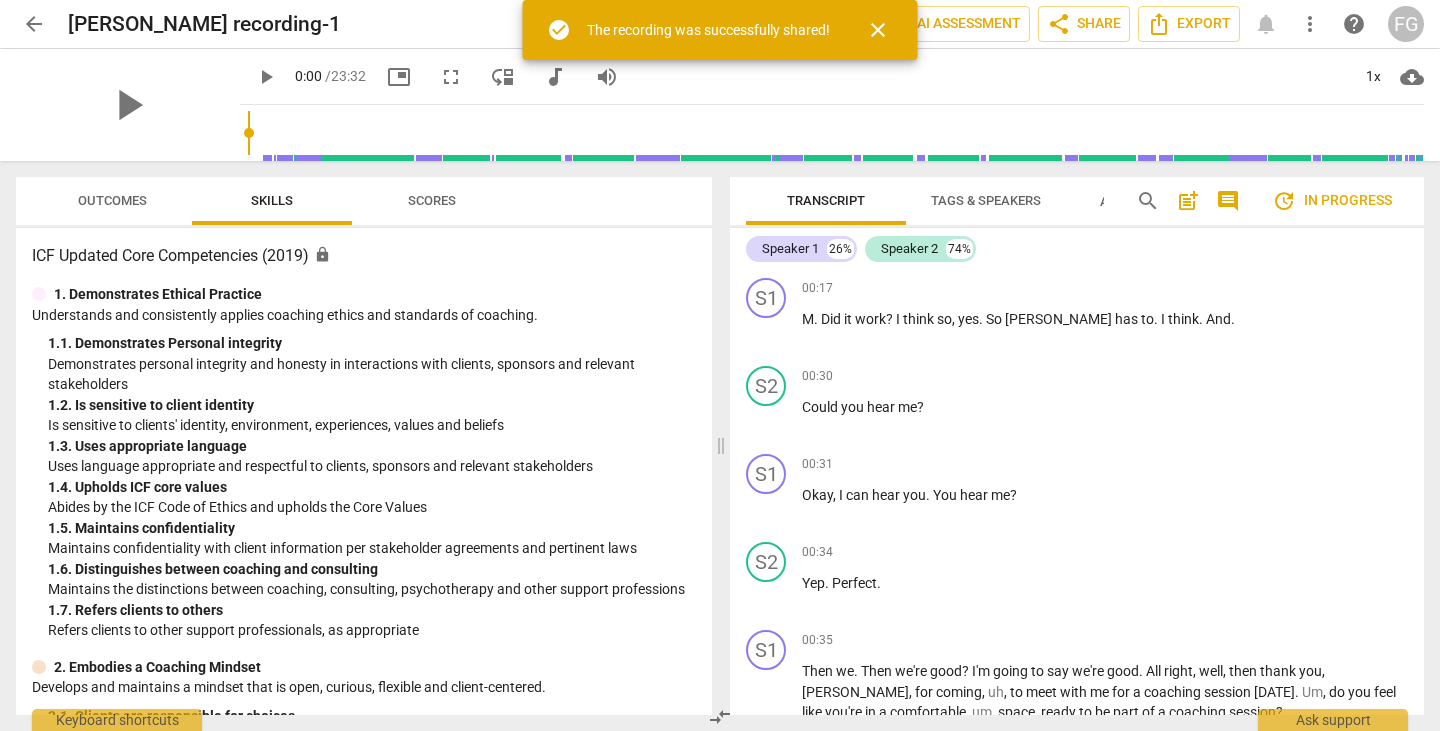 click on "arrow_back" at bounding box center [34, 24] 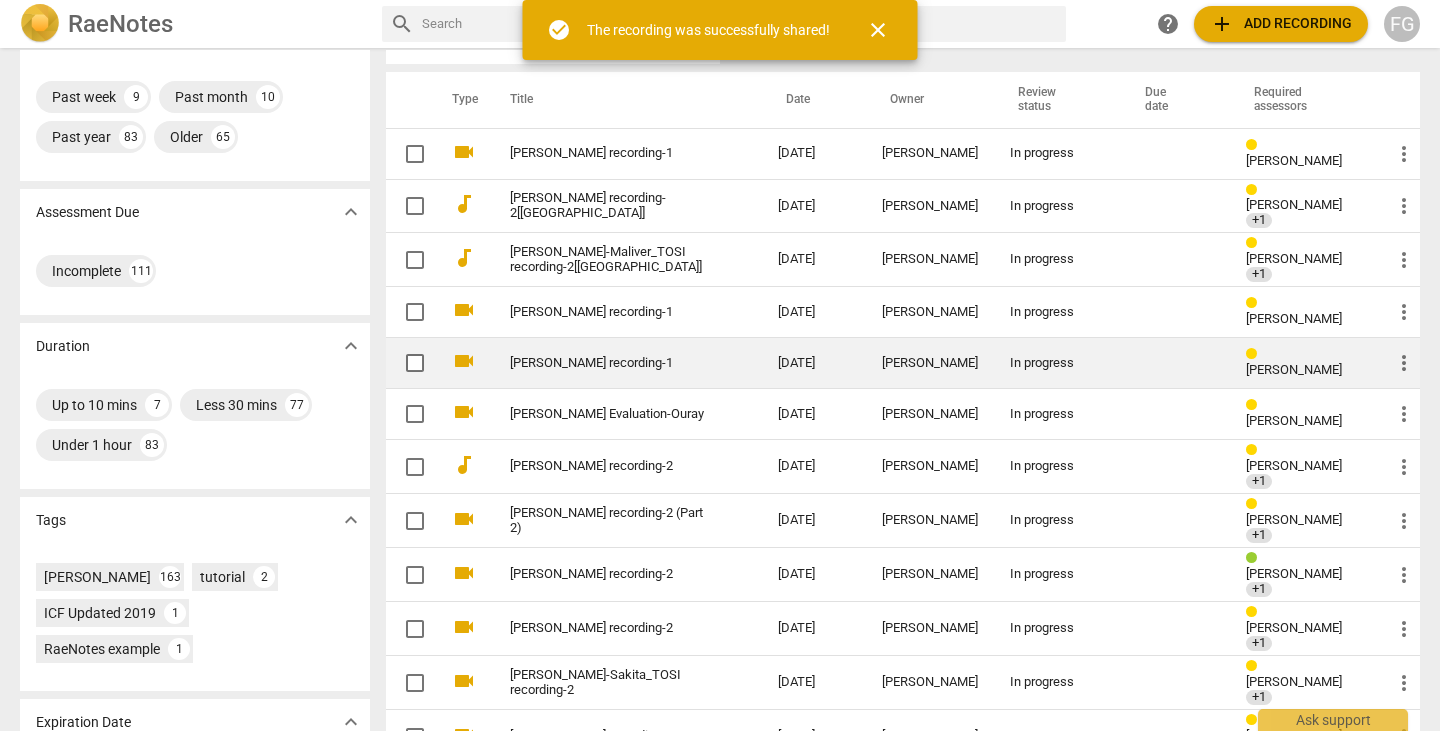 scroll, scrollTop: 200, scrollLeft: 0, axis: vertical 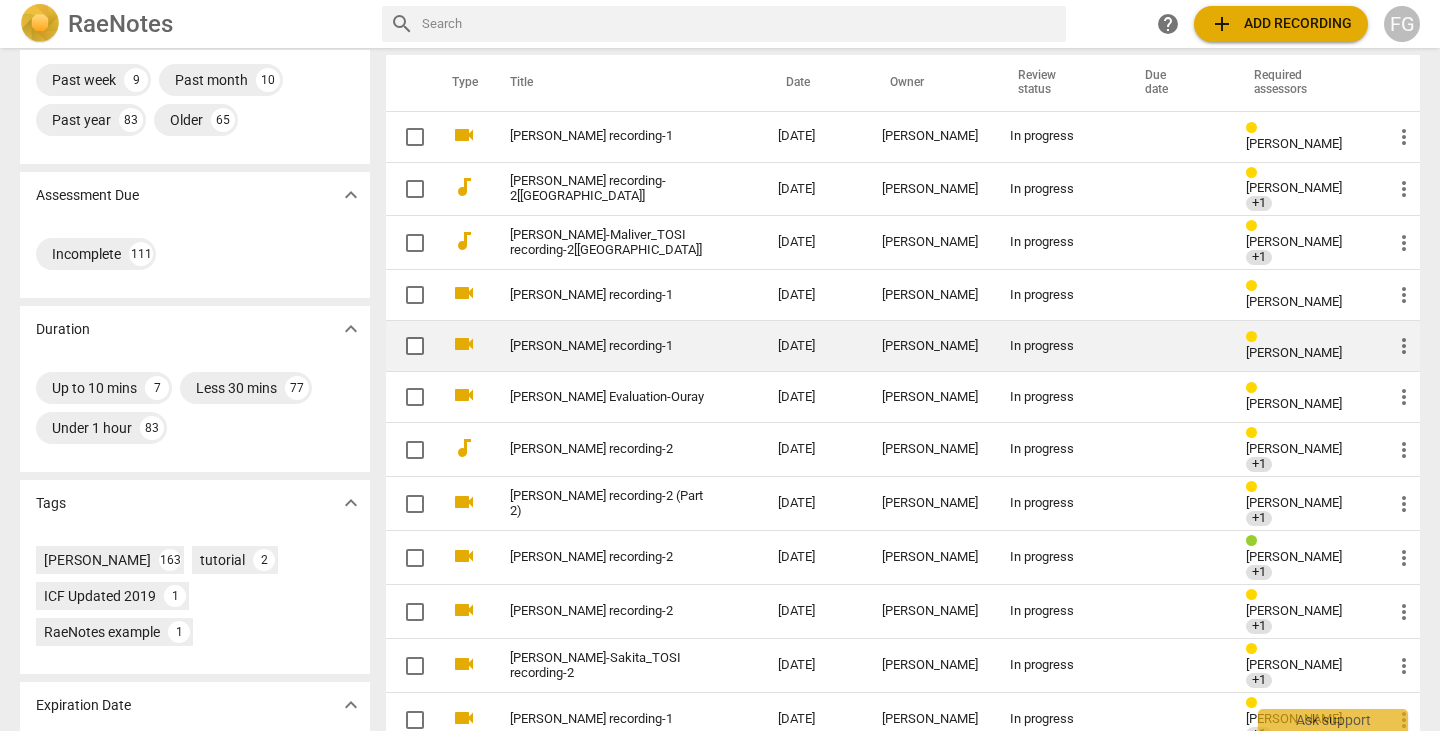 click on "[PERSON_NAME] recording-1" at bounding box center [608, 346] 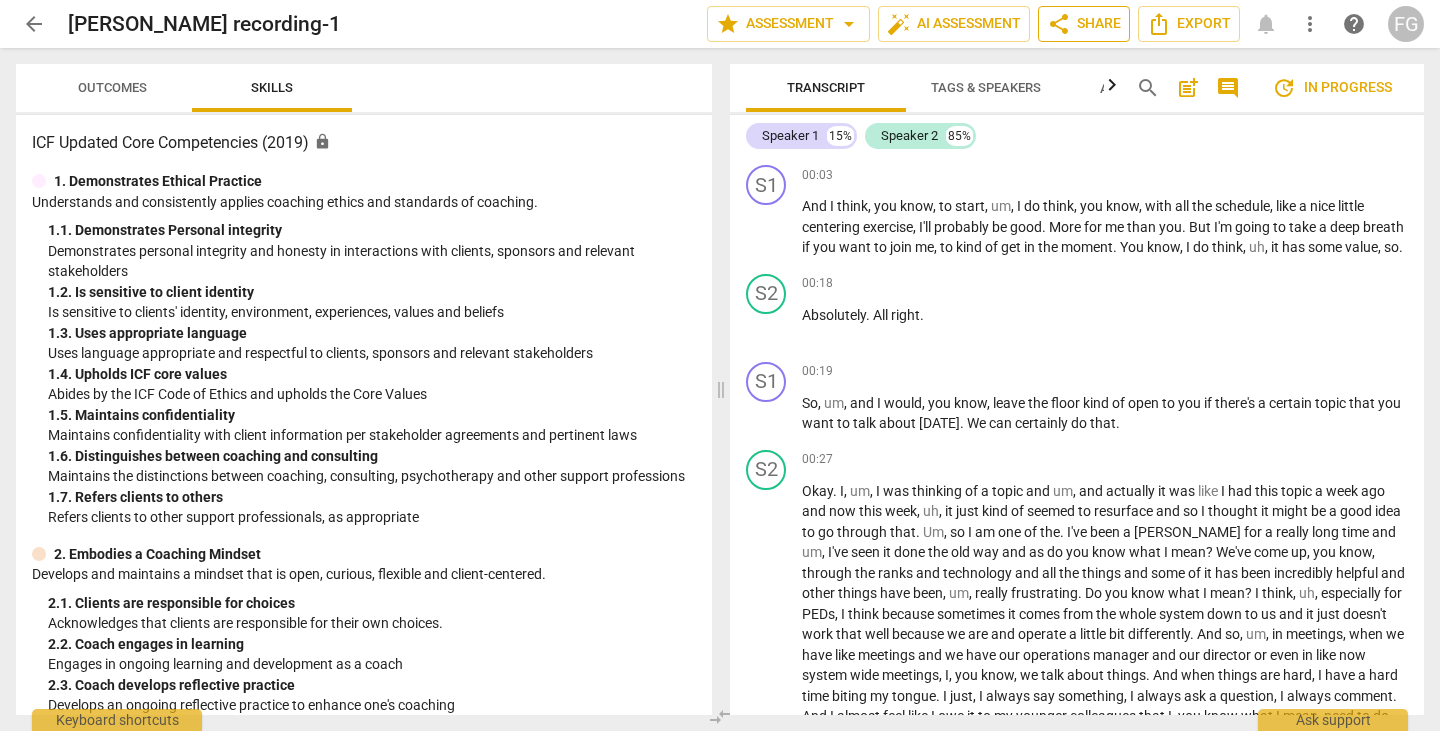 click on "share    Share" at bounding box center (1084, 24) 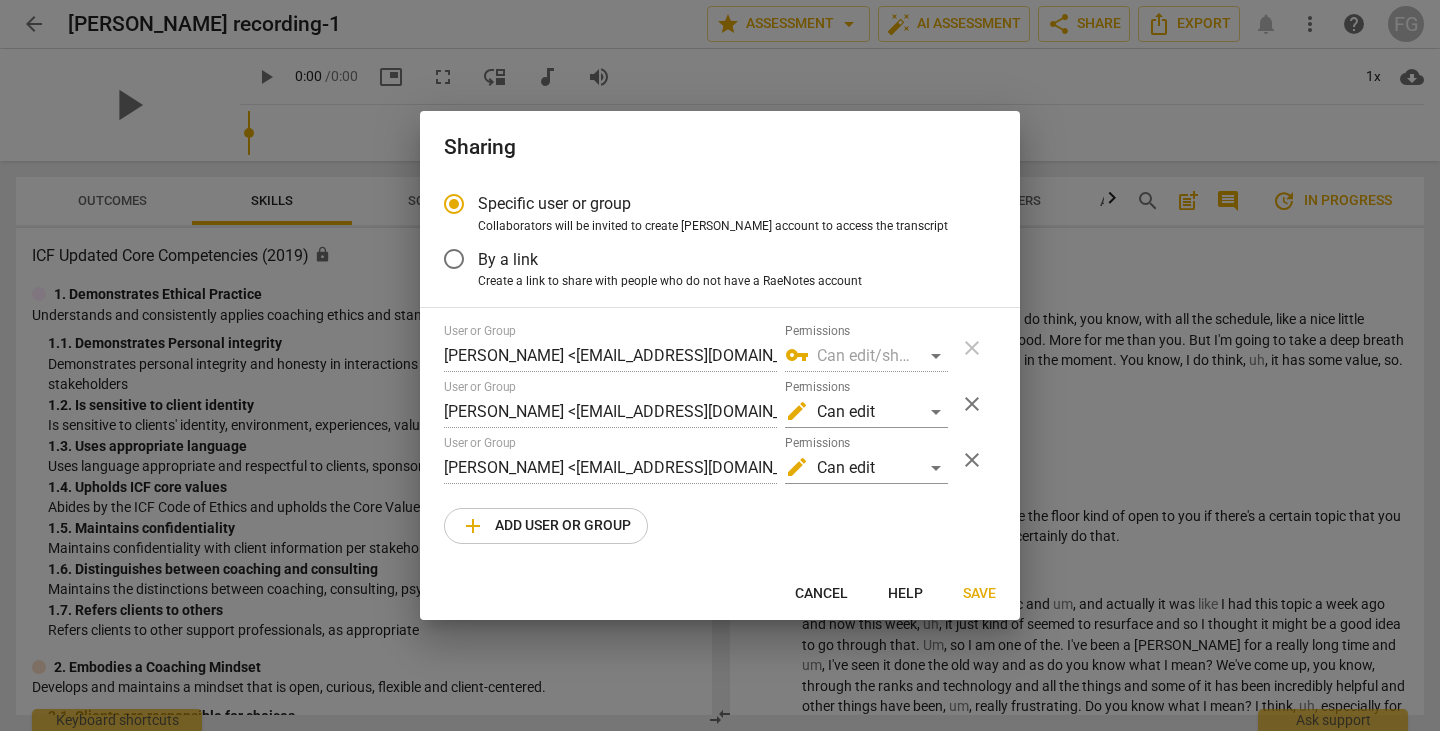 click at bounding box center [720, 365] 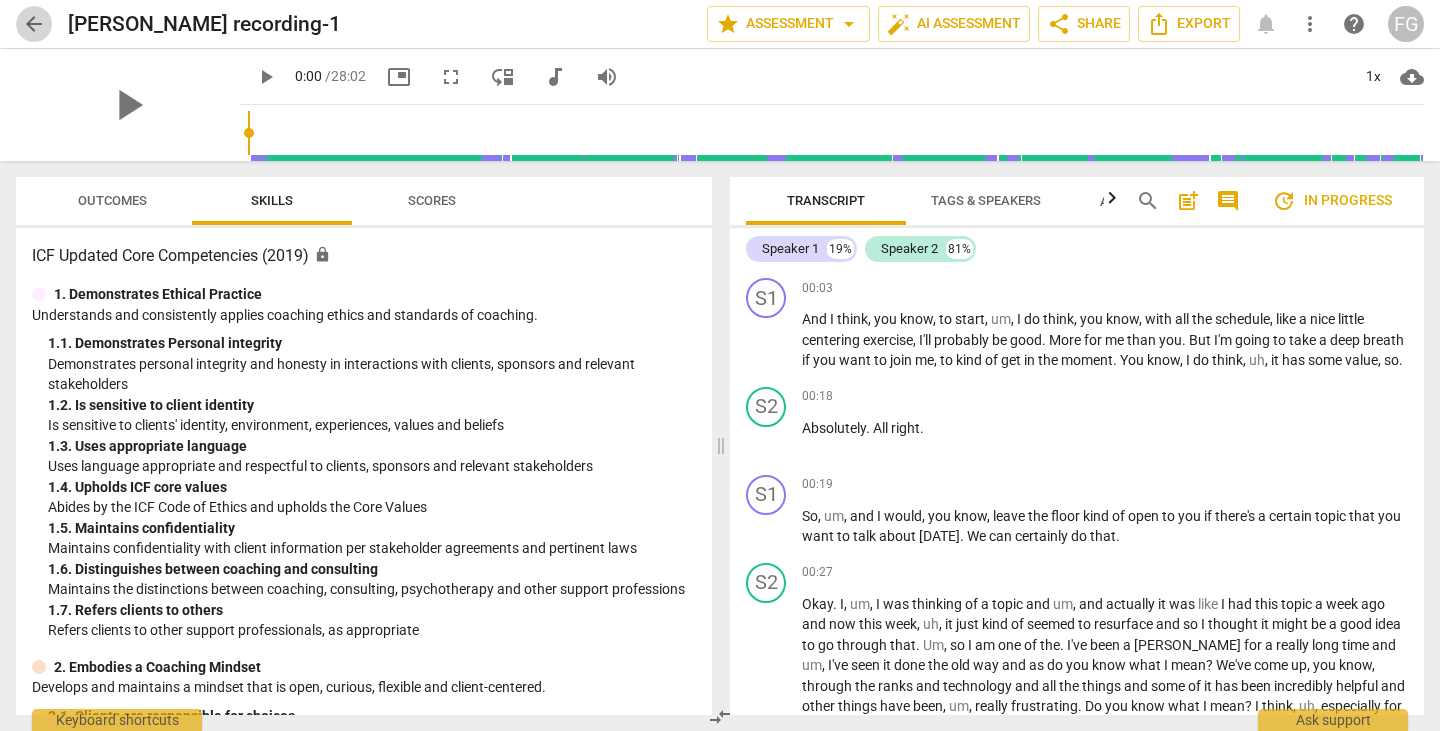 click on "arrow_back" at bounding box center [34, 24] 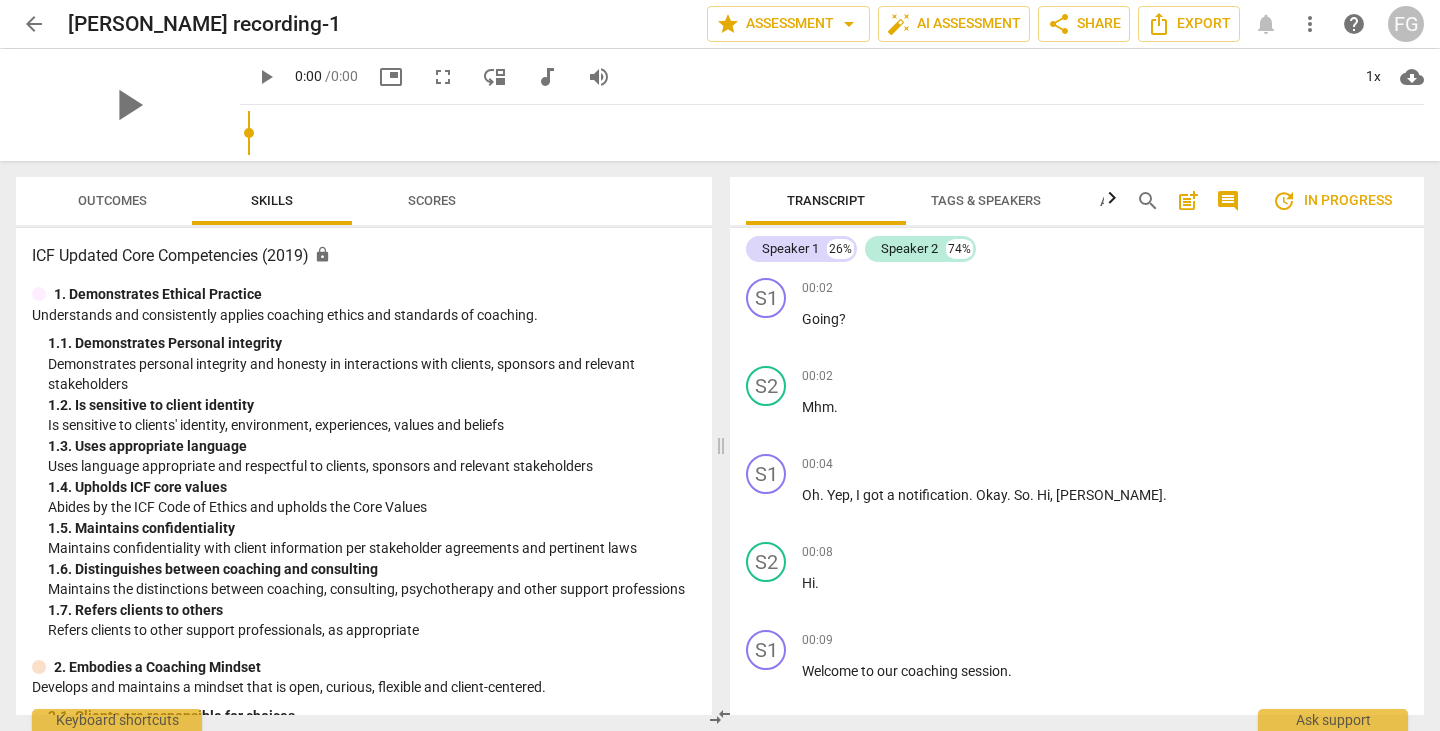 scroll, scrollTop: 0, scrollLeft: 0, axis: both 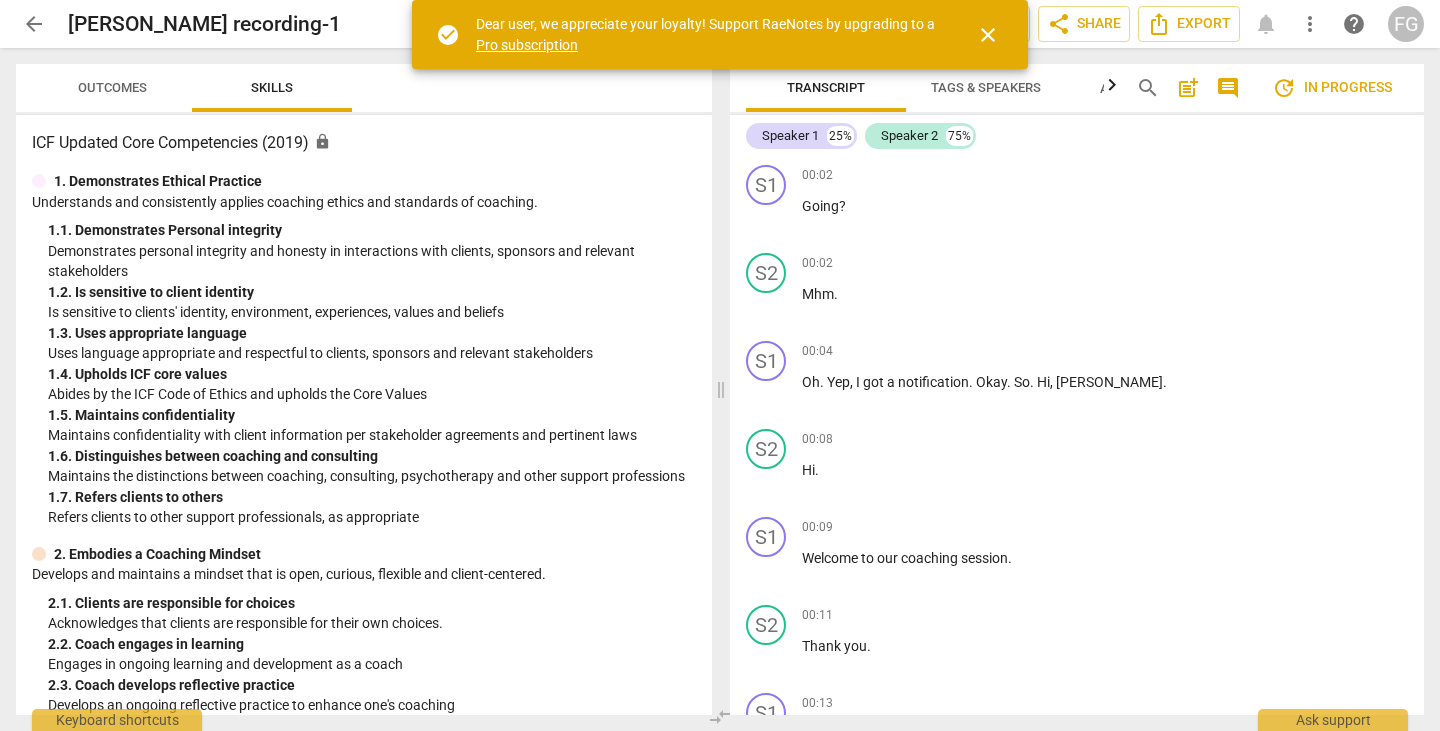 click on "close" at bounding box center [988, 35] 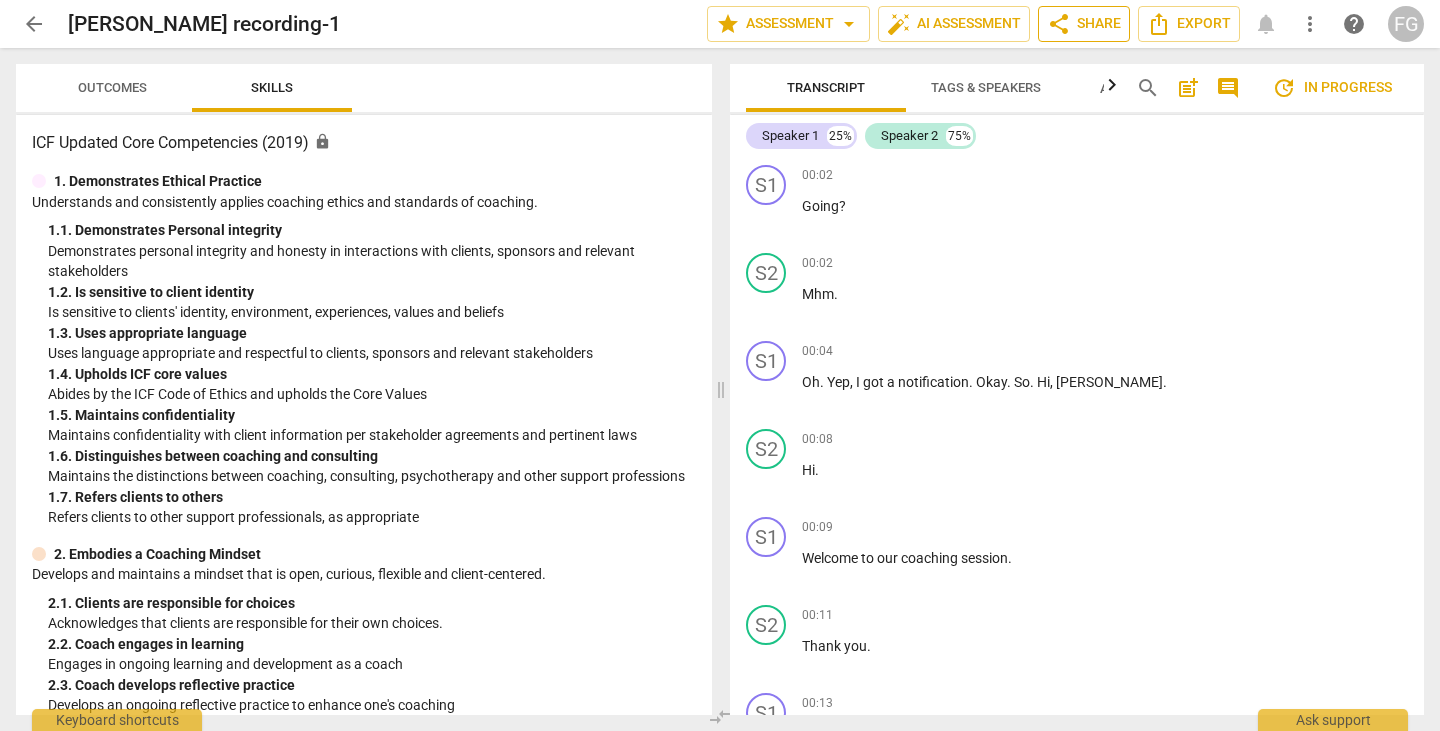 click on "share    Share" at bounding box center (1084, 24) 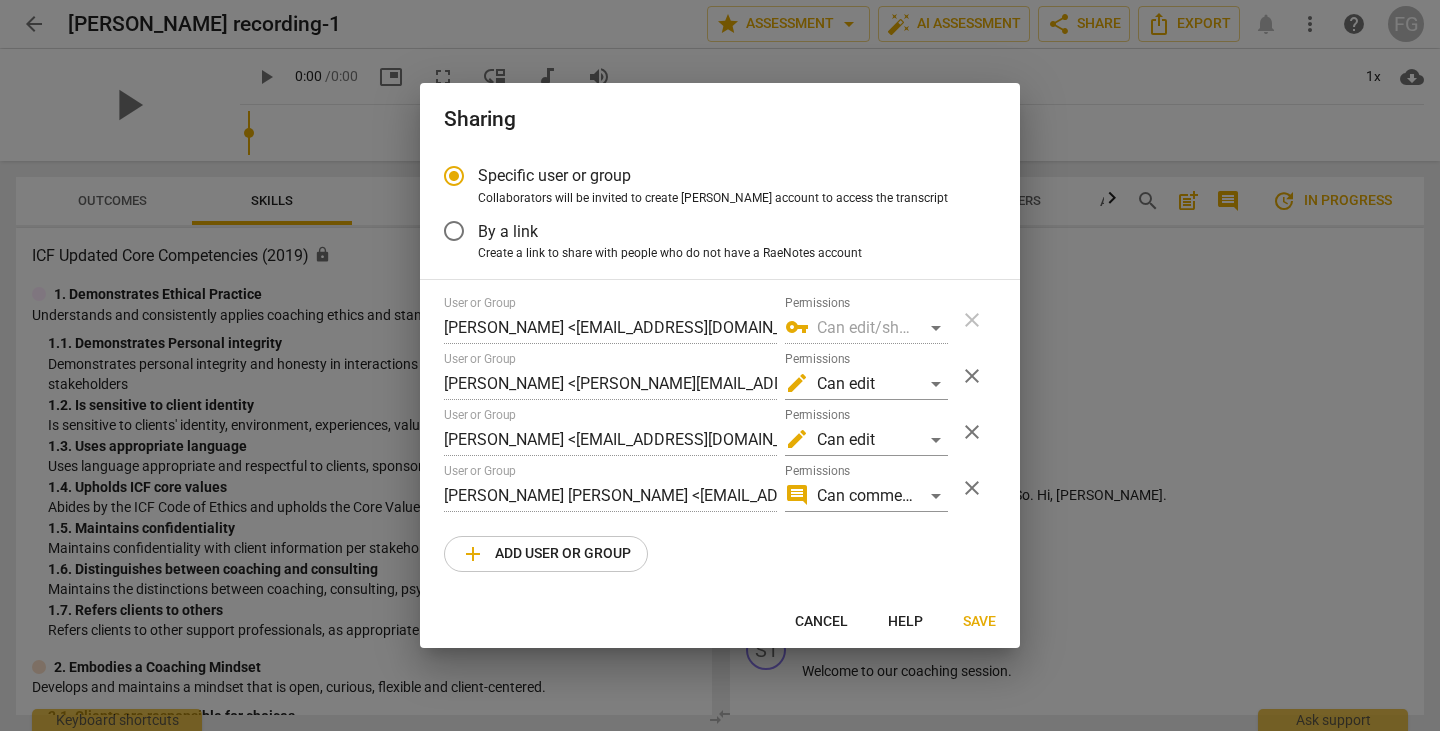 radio on "false" 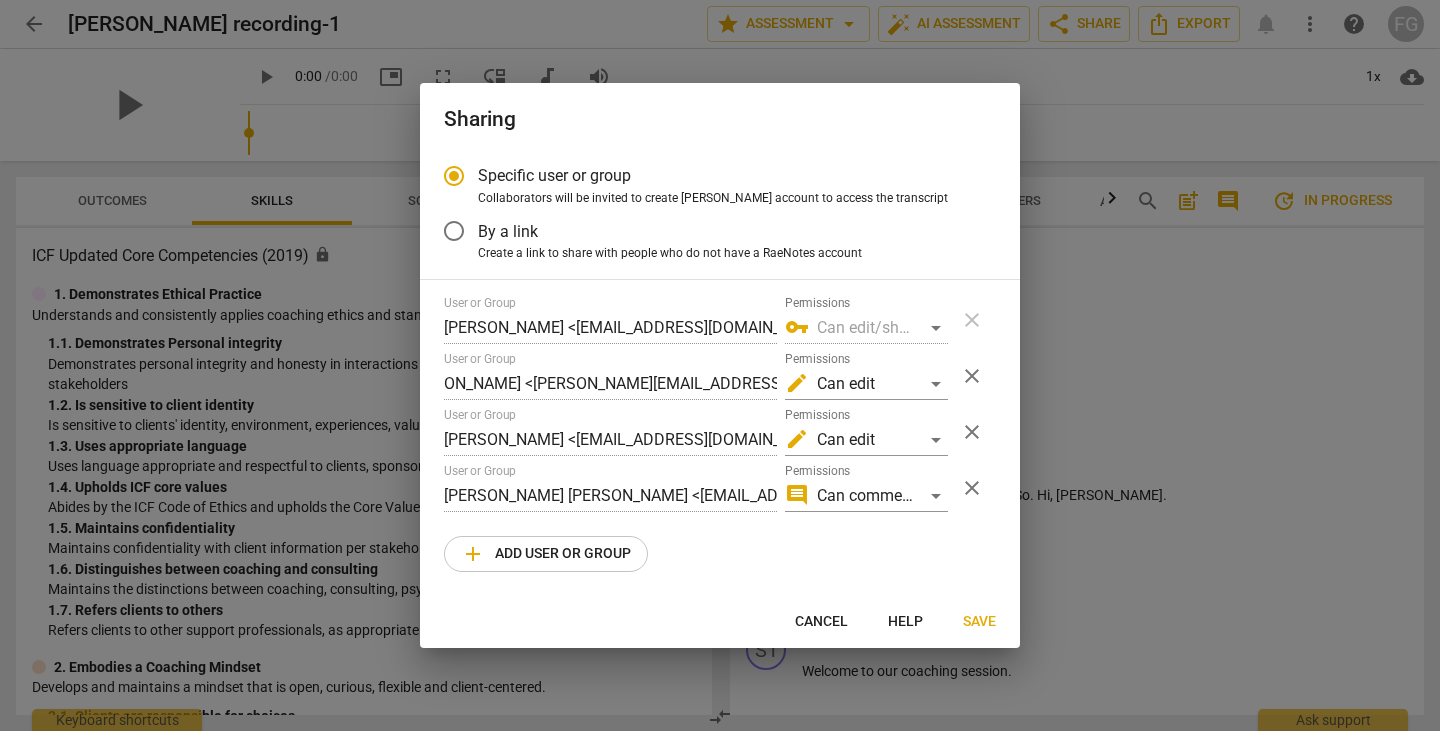 scroll, scrollTop: 0, scrollLeft: 54, axis: horizontal 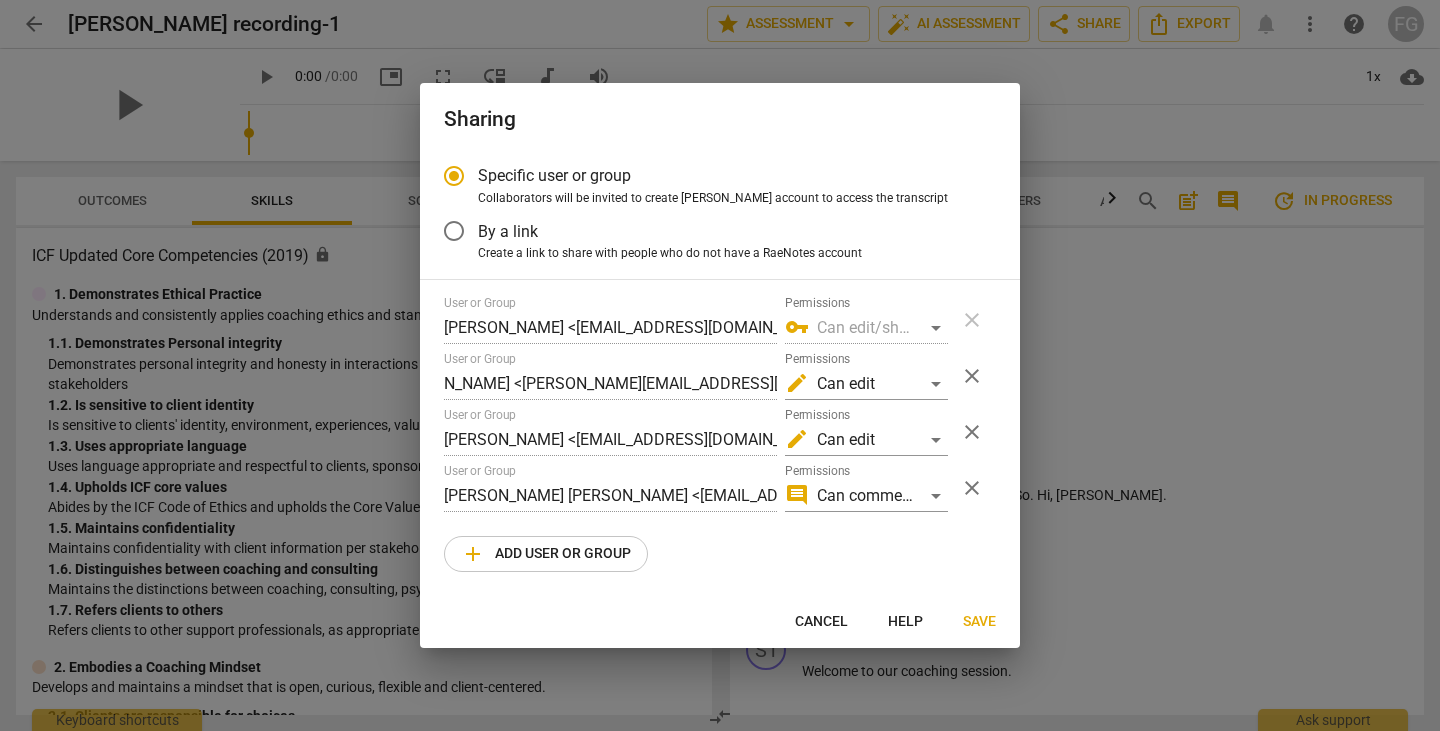 click on "User or Group Francine Gaillour <fgaillour@gmail.com> Permissions vpn_key Can edit/share close User or Group Stephanie Marisca <stephanie@thecoachescafe.com> Permissions edit Can edit close User or Group Stephanie Marisca <stephms513@gmail.com> Permissions edit Can edit close User or Group Connor Dougherty <cdougherty2@geisinger.edu> Permissions comment Can comment close add Add user or group" at bounding box center [720, 434] 